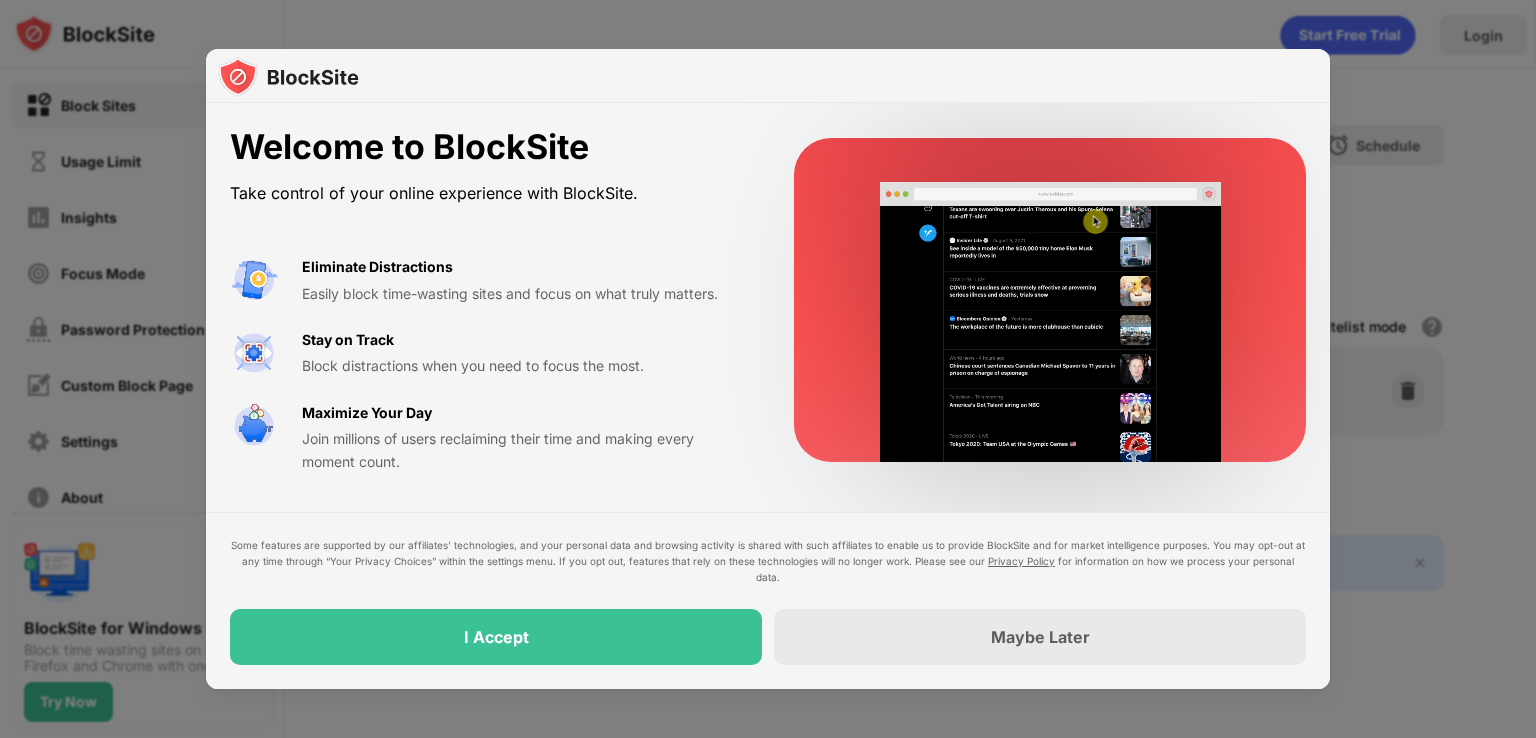 scroll, scrollTop: 0, scrollLeft: 0, axis: both 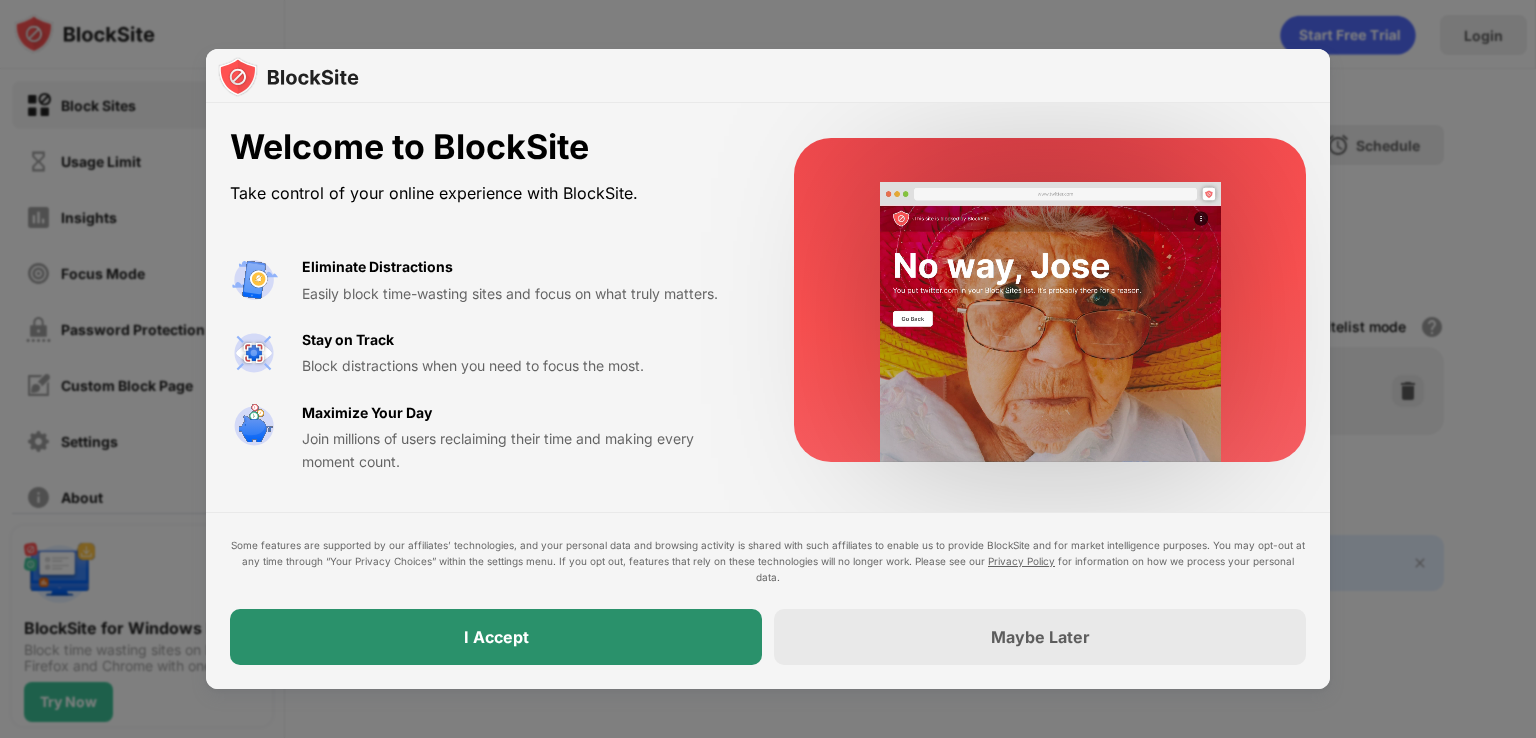 click on "I Accept" at bounding box center [496, 637] 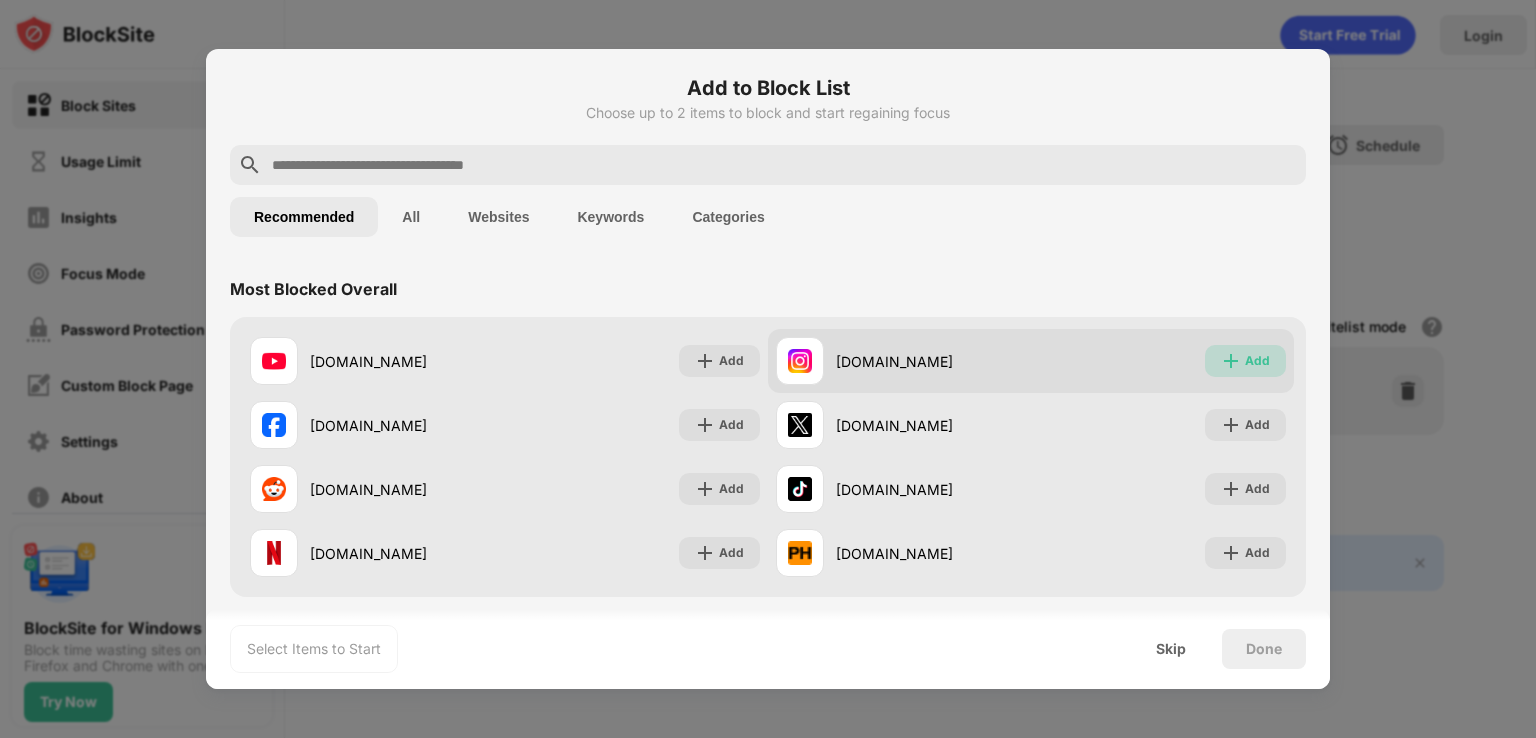click on "Add" at bounding box center (1245, 361) 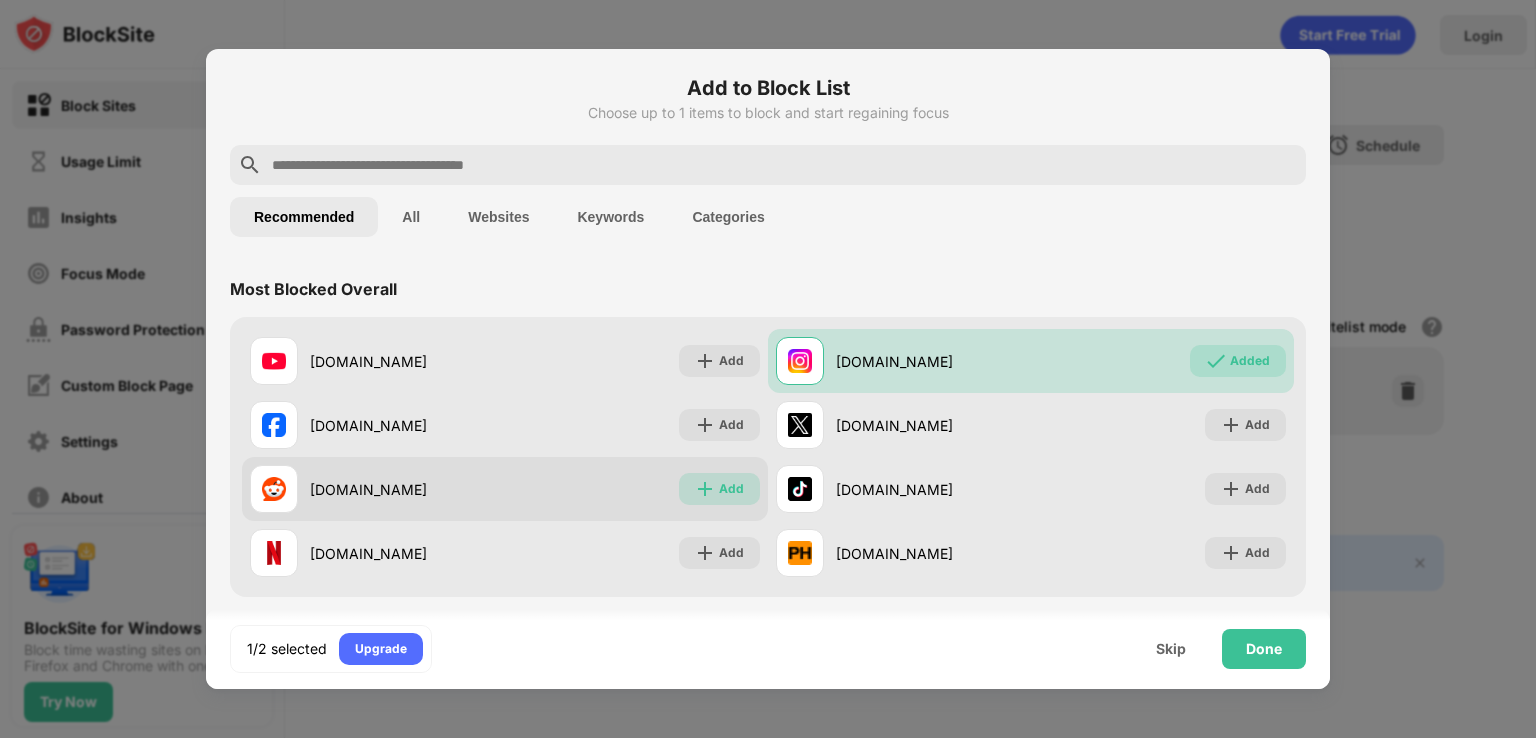click on "Add" at bounding box center [719, 489] 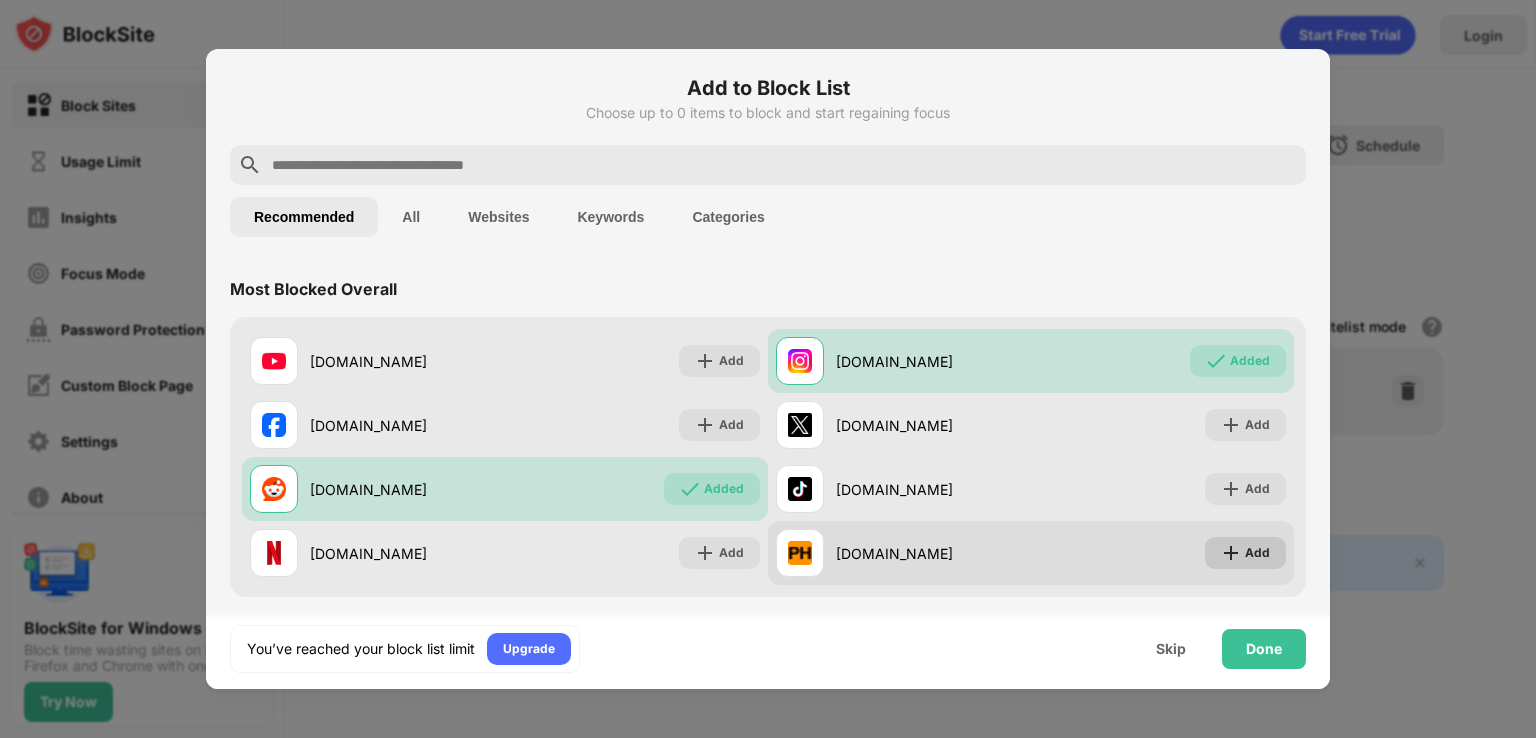 click at bounding box center [1231, 553] 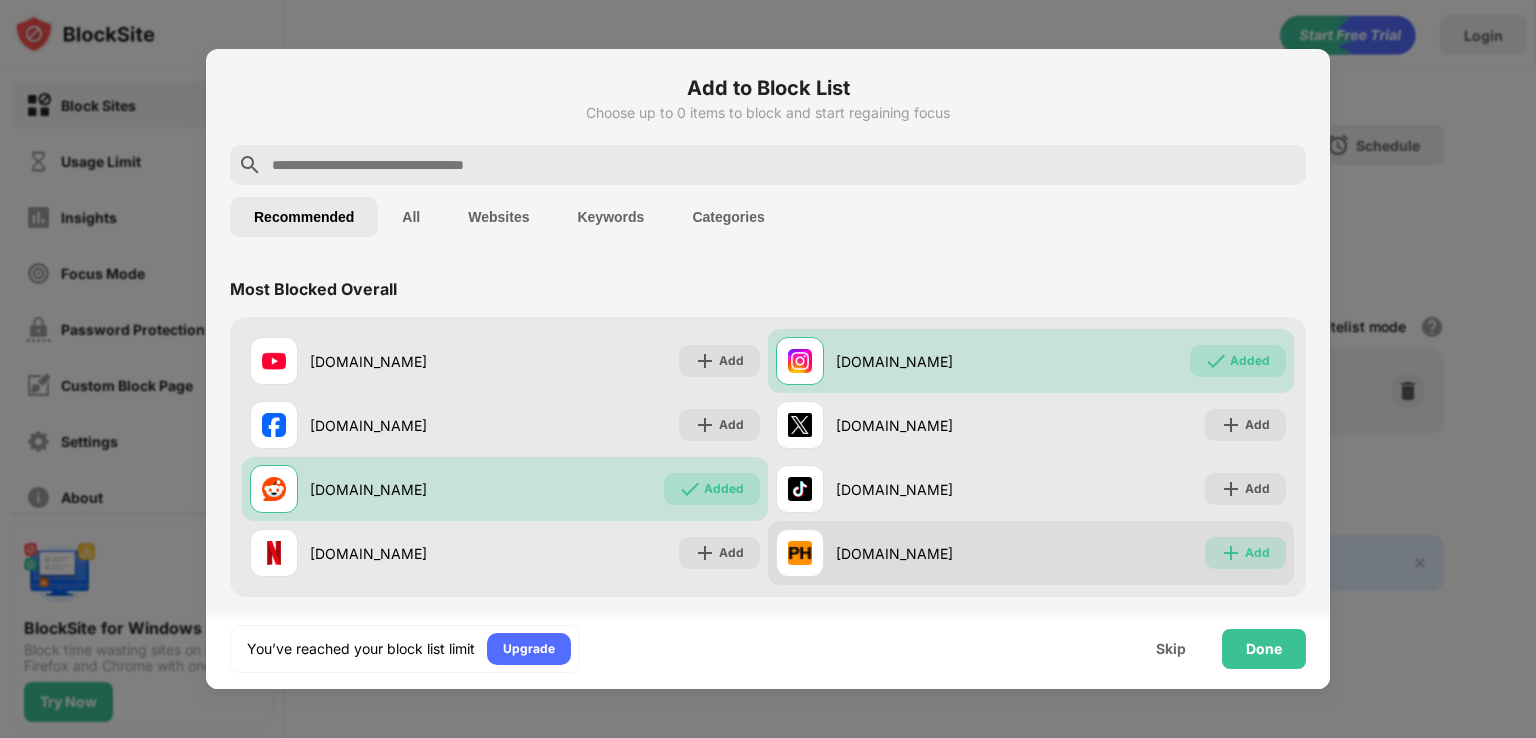 click on "Add" at bounding box center [1245, 553] 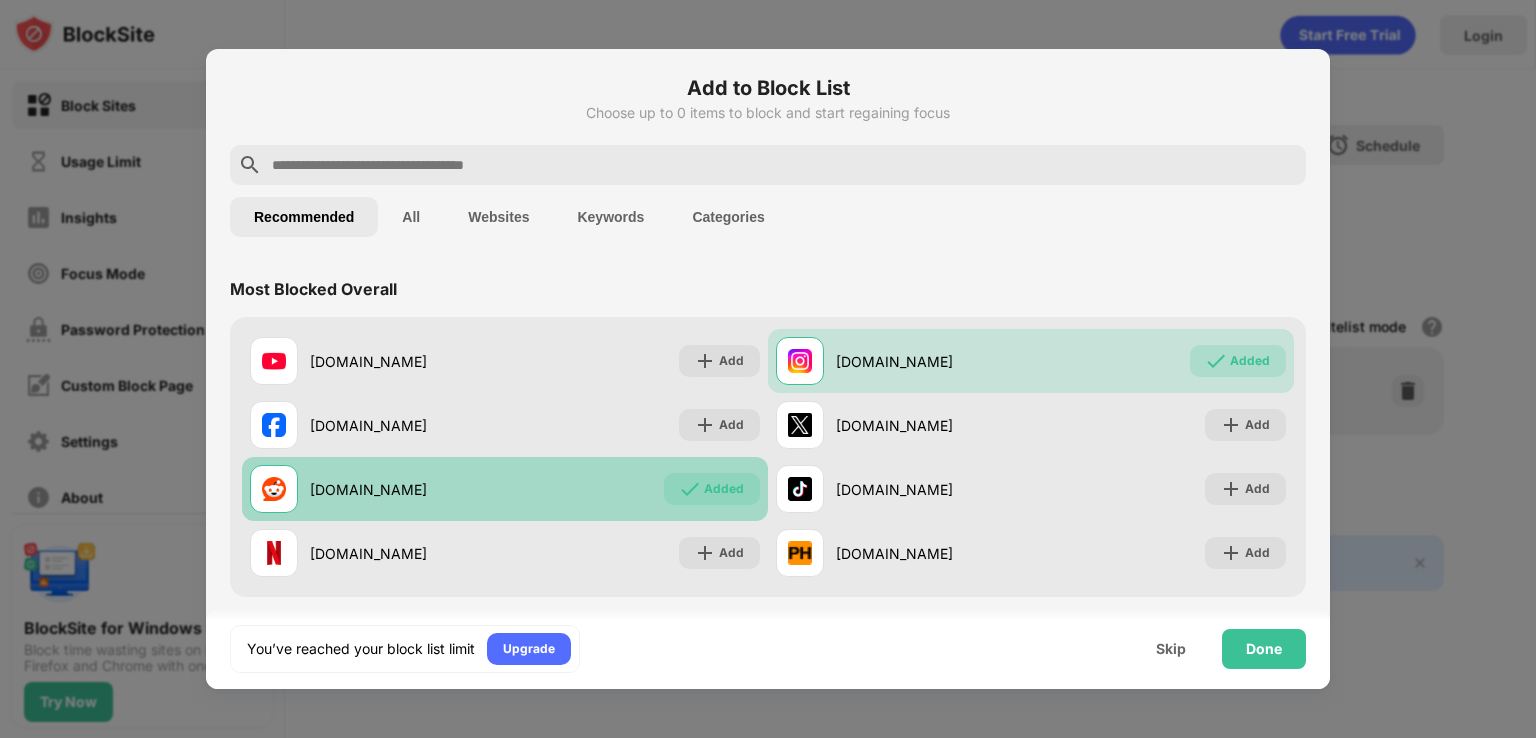 click on "Added" at bounding box center (724, 489) 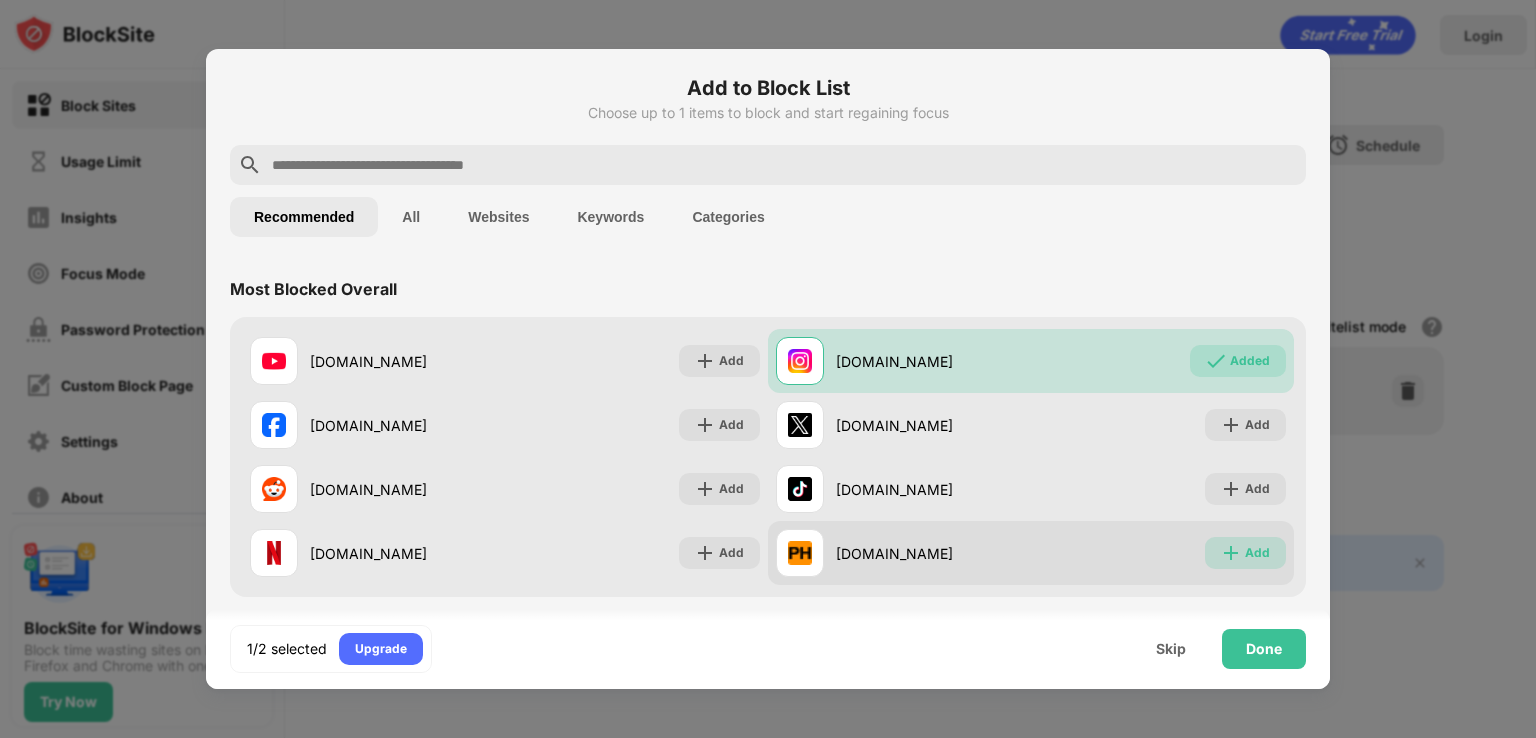 click at bounding box center (1231, 553) 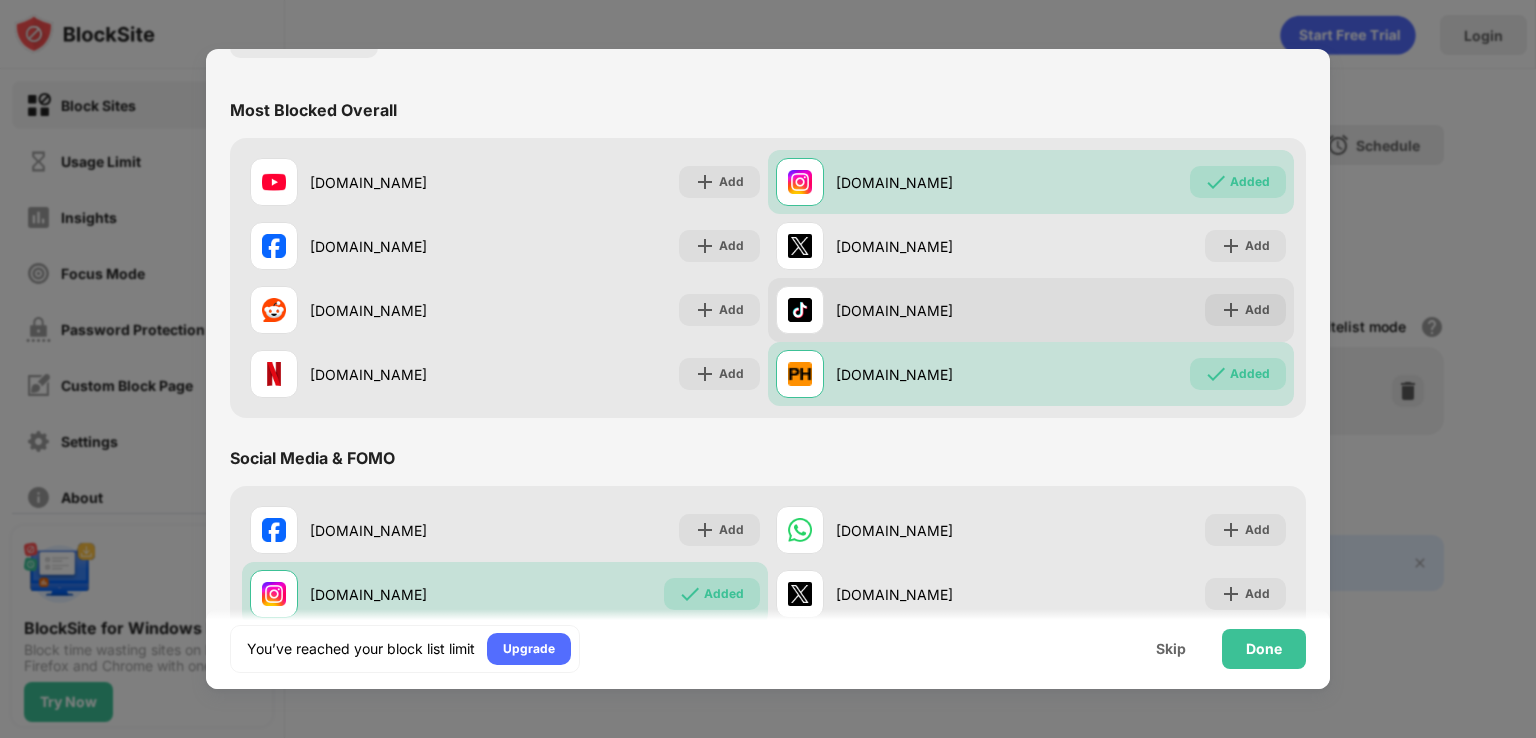 scroll, scrollTop: 0, scrollLeft: 0, axis: both 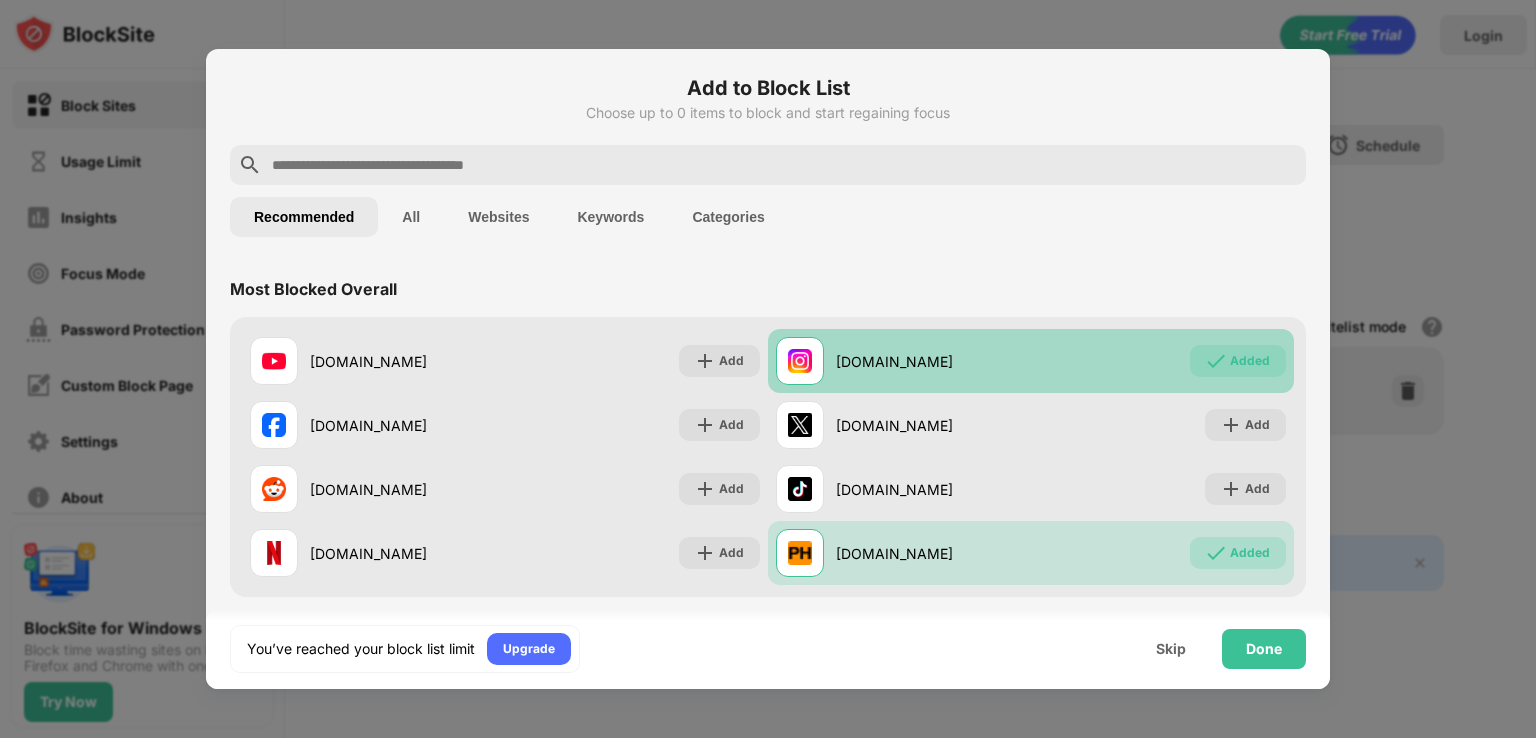 click at bounding box center [1216, 361] 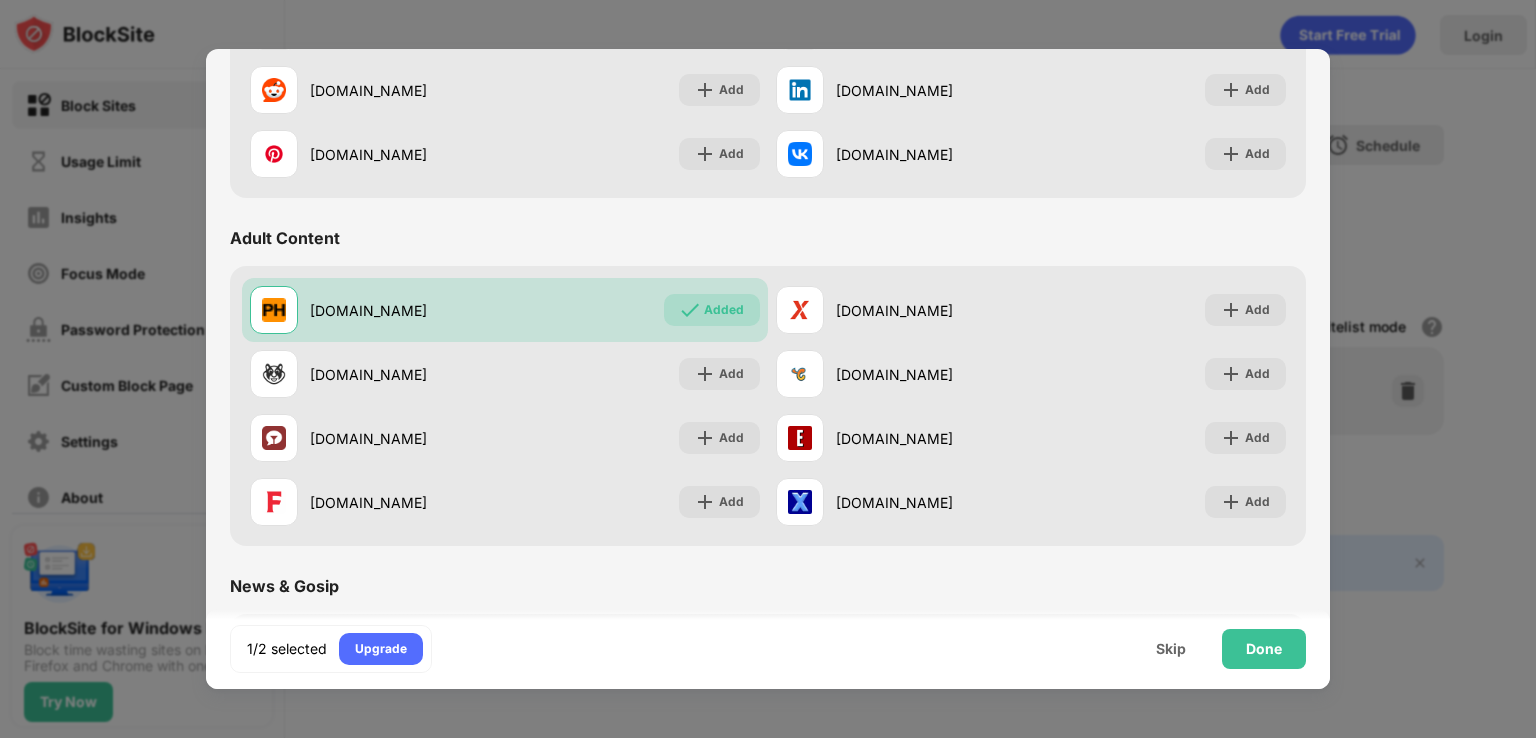 scroll, scrollTop: 748, scrollLeft: 0, axis: vertical 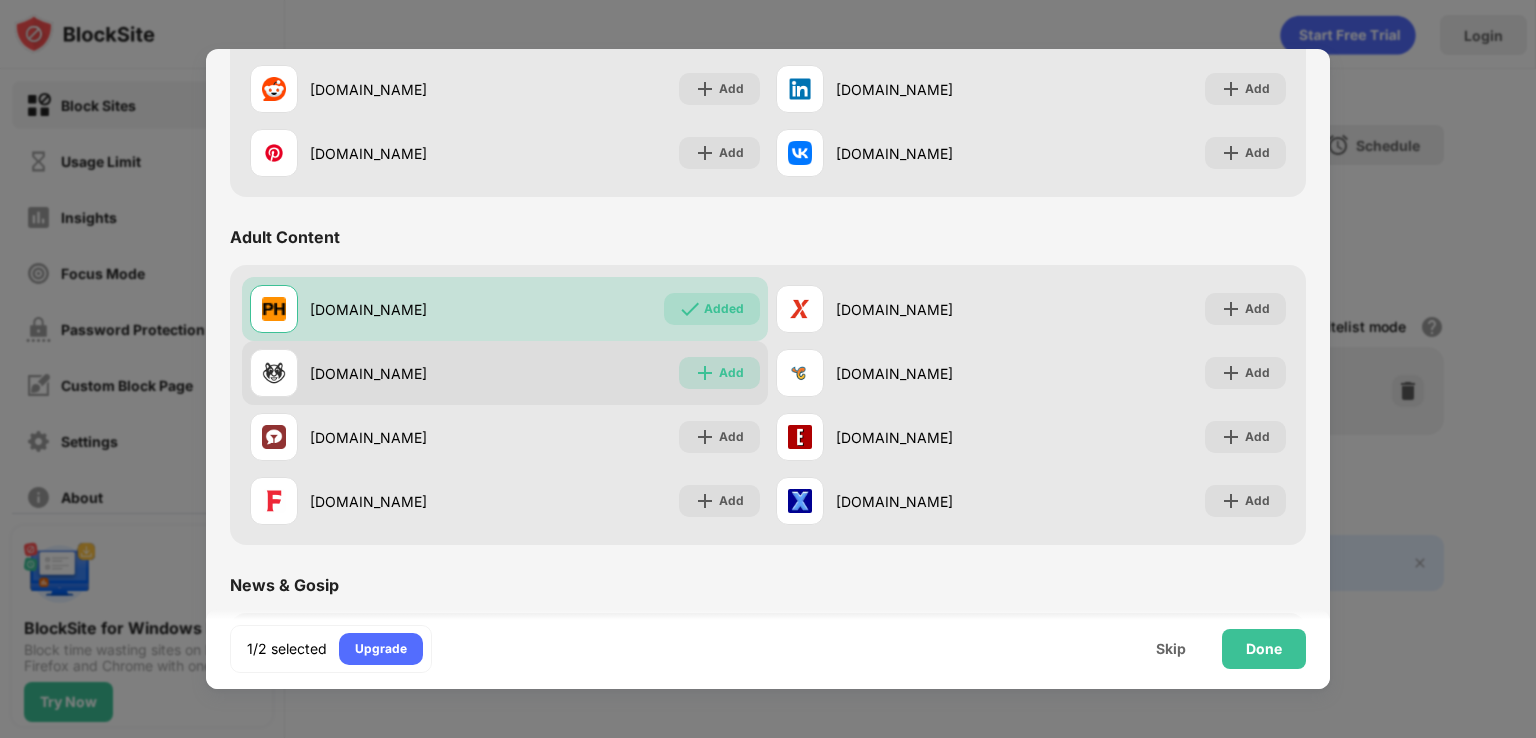 click on "Add" at bounding box center [719, 373] 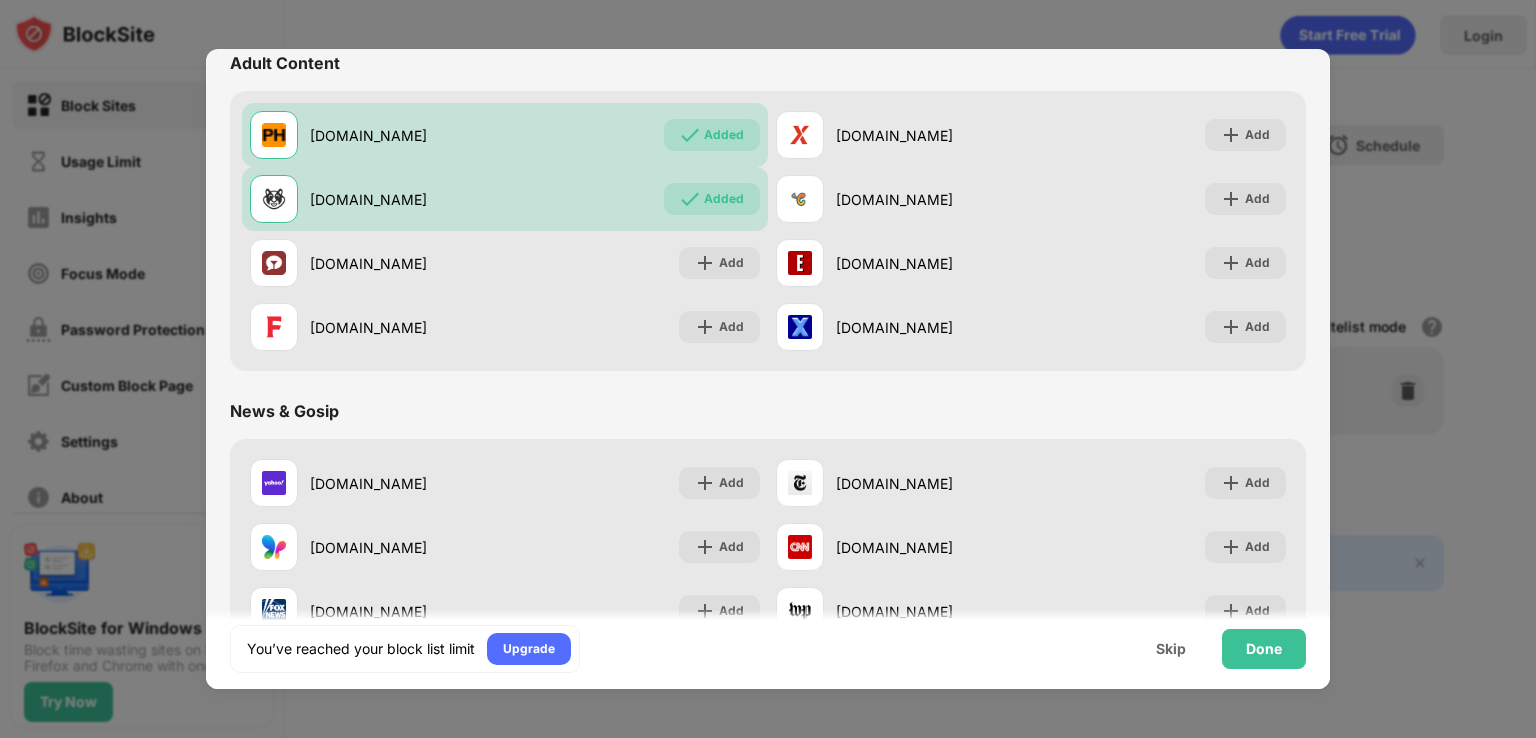 scroll, scrollTop: 944, scrollLeft: 0, axis: vertical 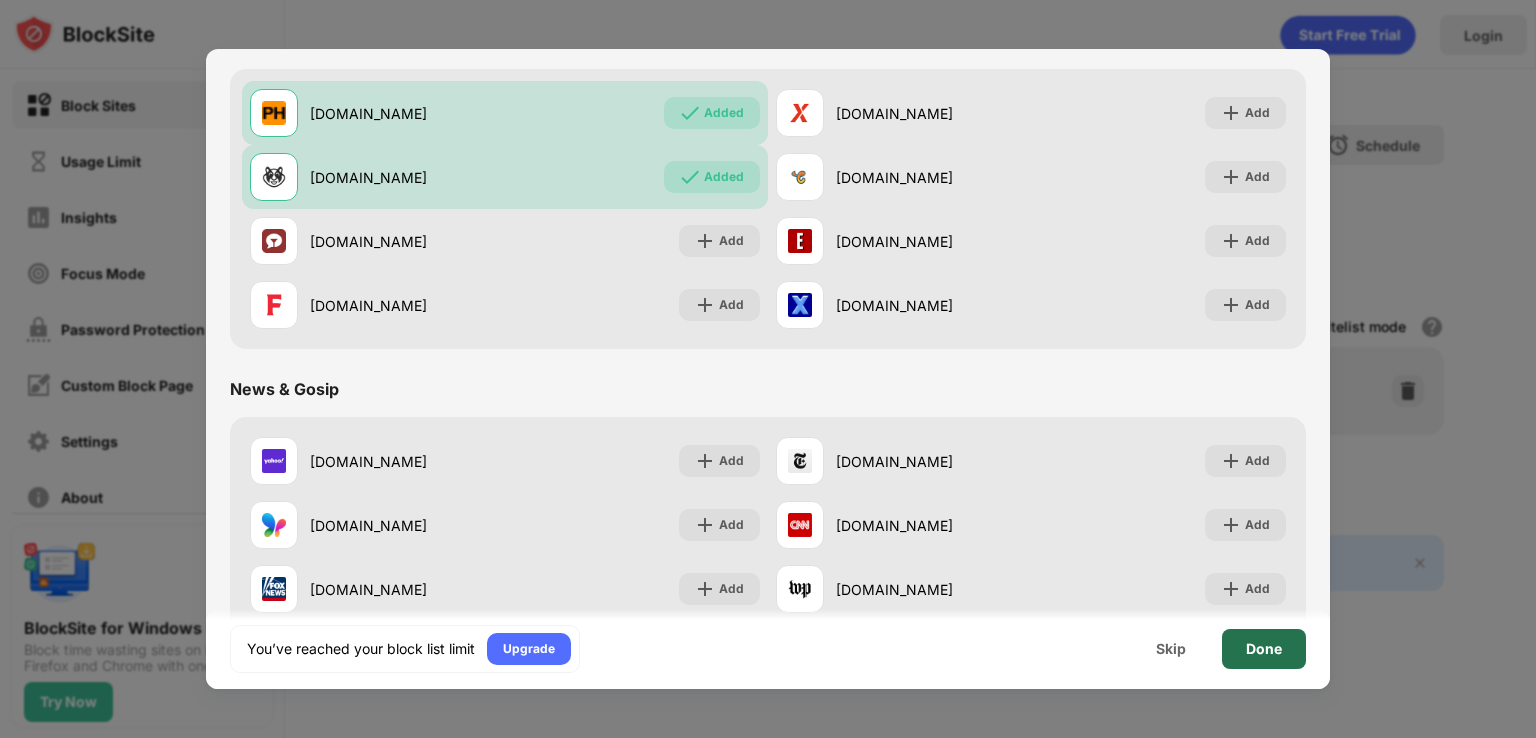 click on "Done" at bounding box center (1264, 649) 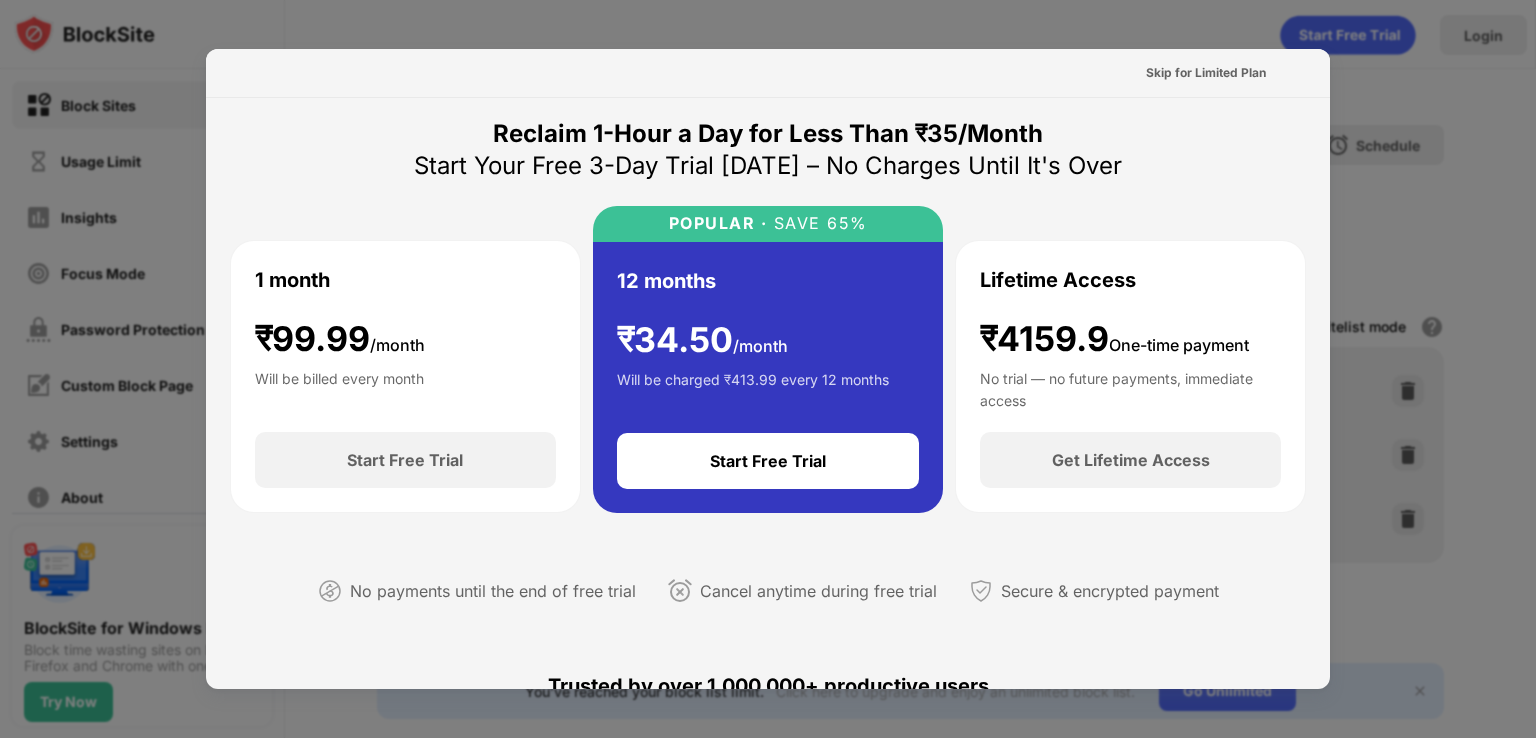 scroll, scrollTop: 0, scrollLeft: 0, axis: both 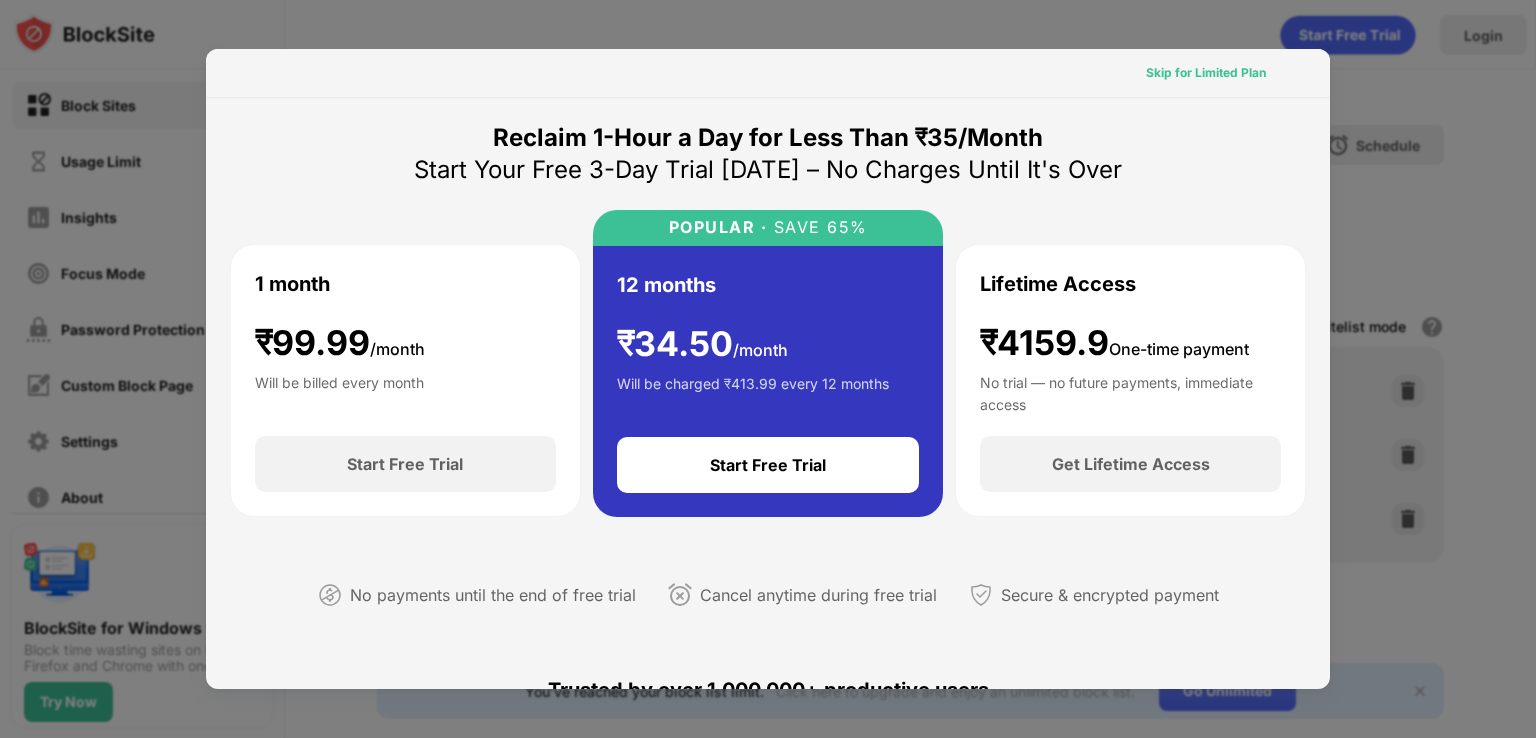 click on "Skip for Limited Plan" at bounding box center [1206, 73] 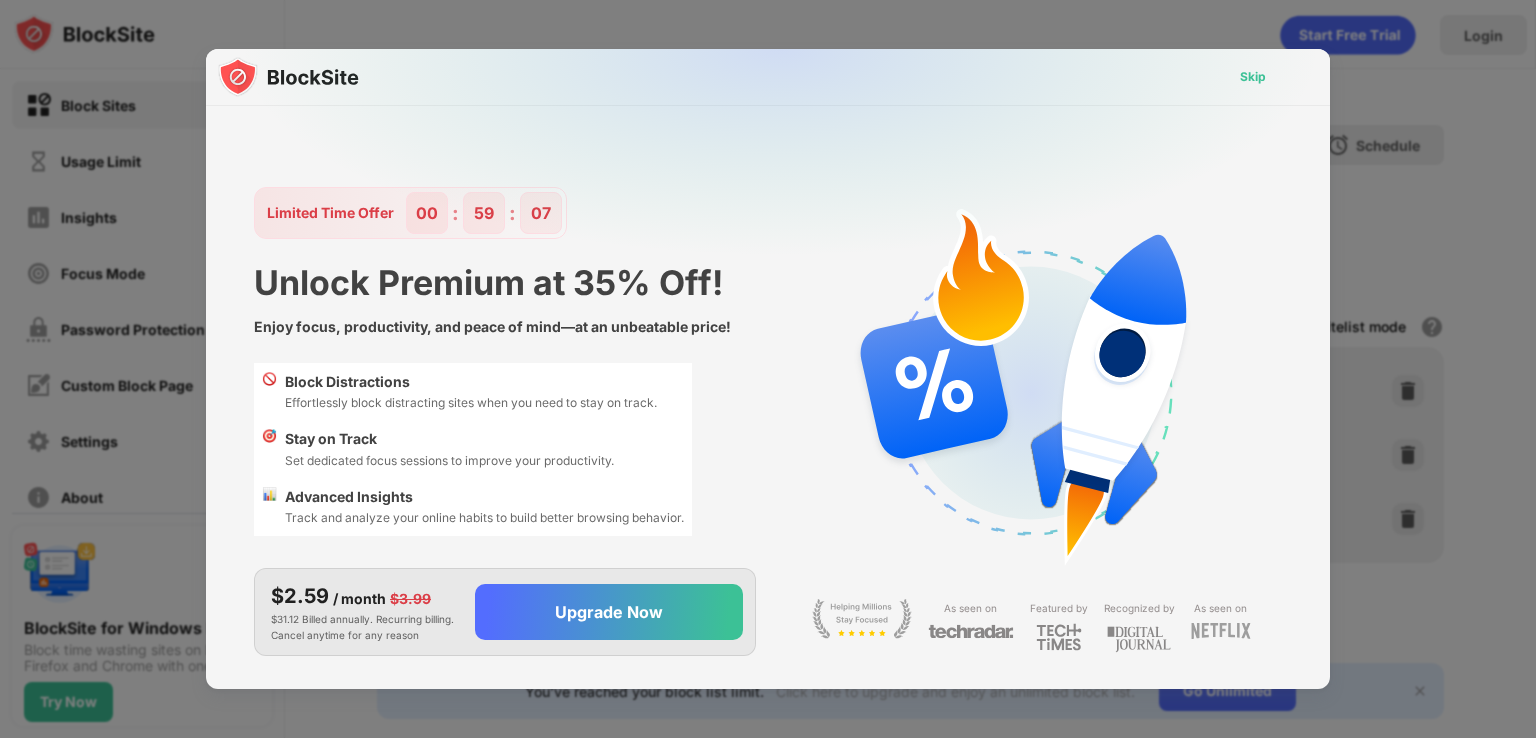 click on "Skip" at bounding box center [1253, 77] 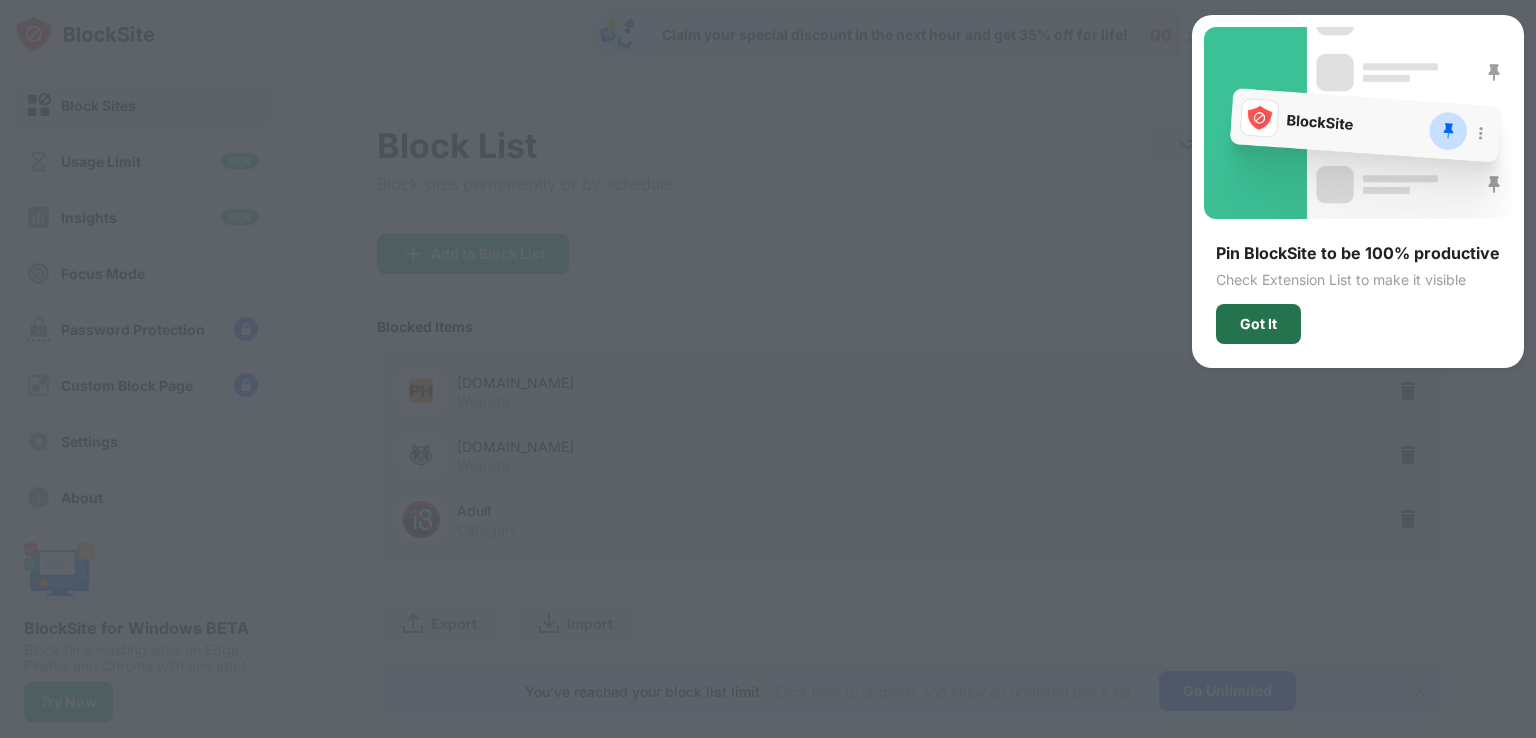 click on "Got It" at bounding box center [1258, 324] 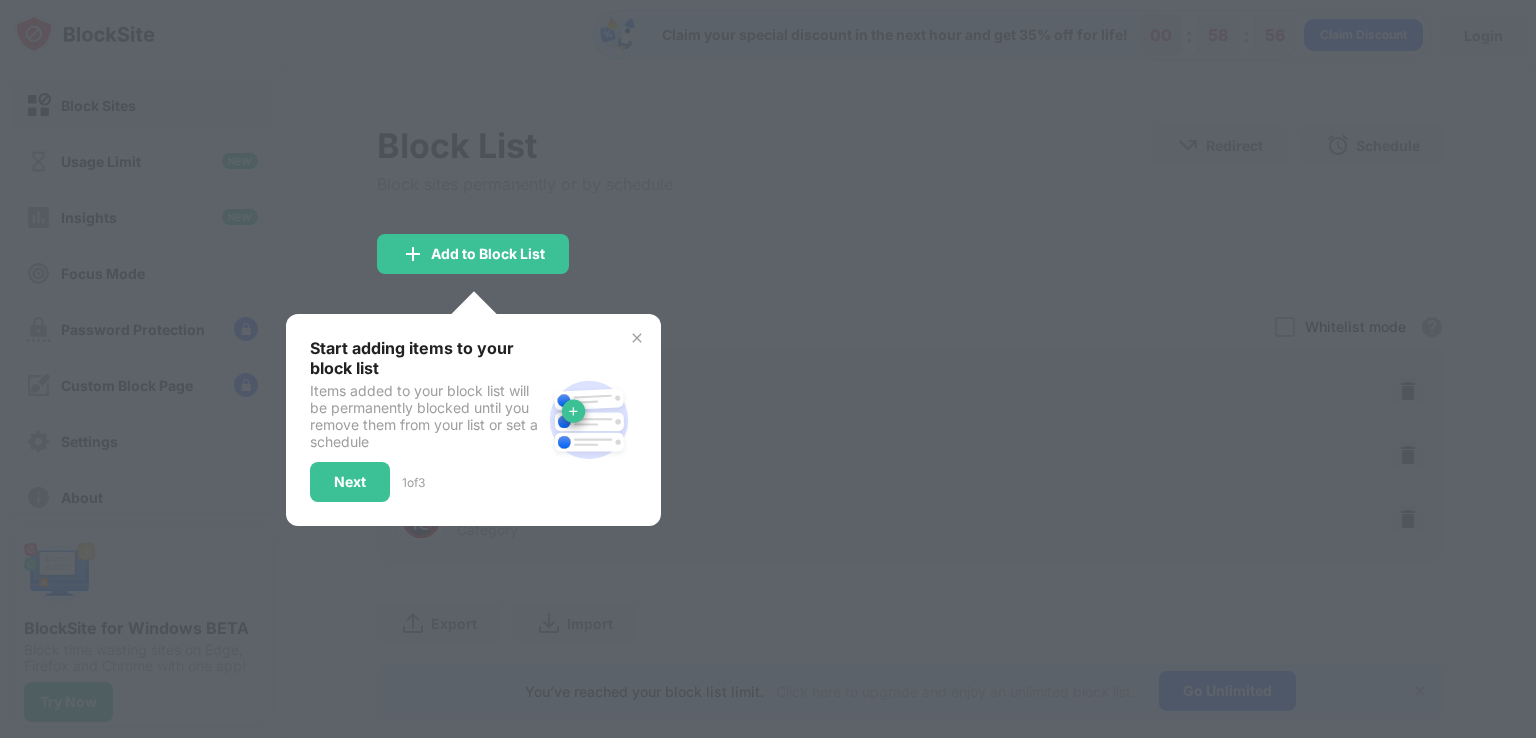 click at bounding box center [637, 338] 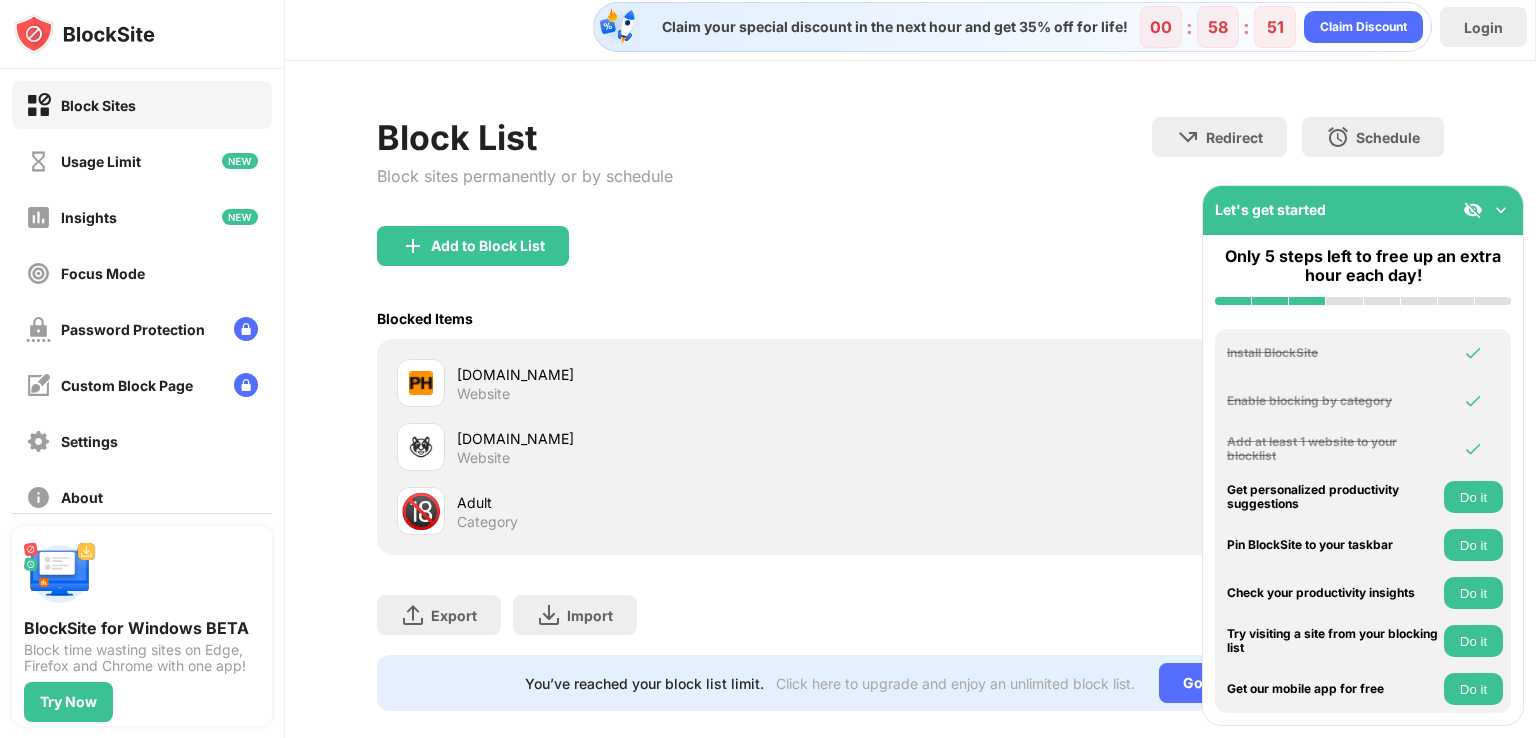 scroll, scrollTop: 0, scrollLeft: 0, axis: both 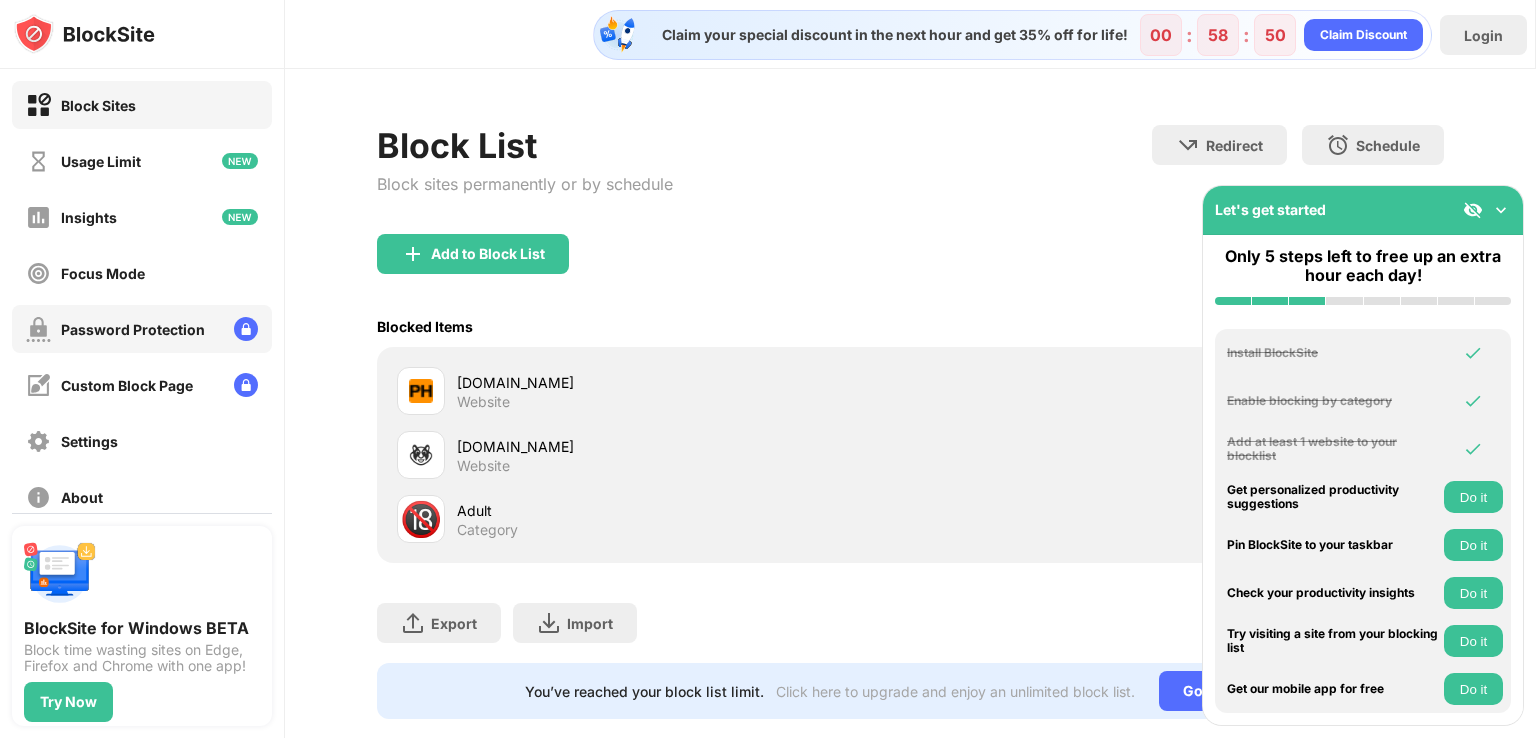 click on "Password Protection" at bounding box center [133, 329] 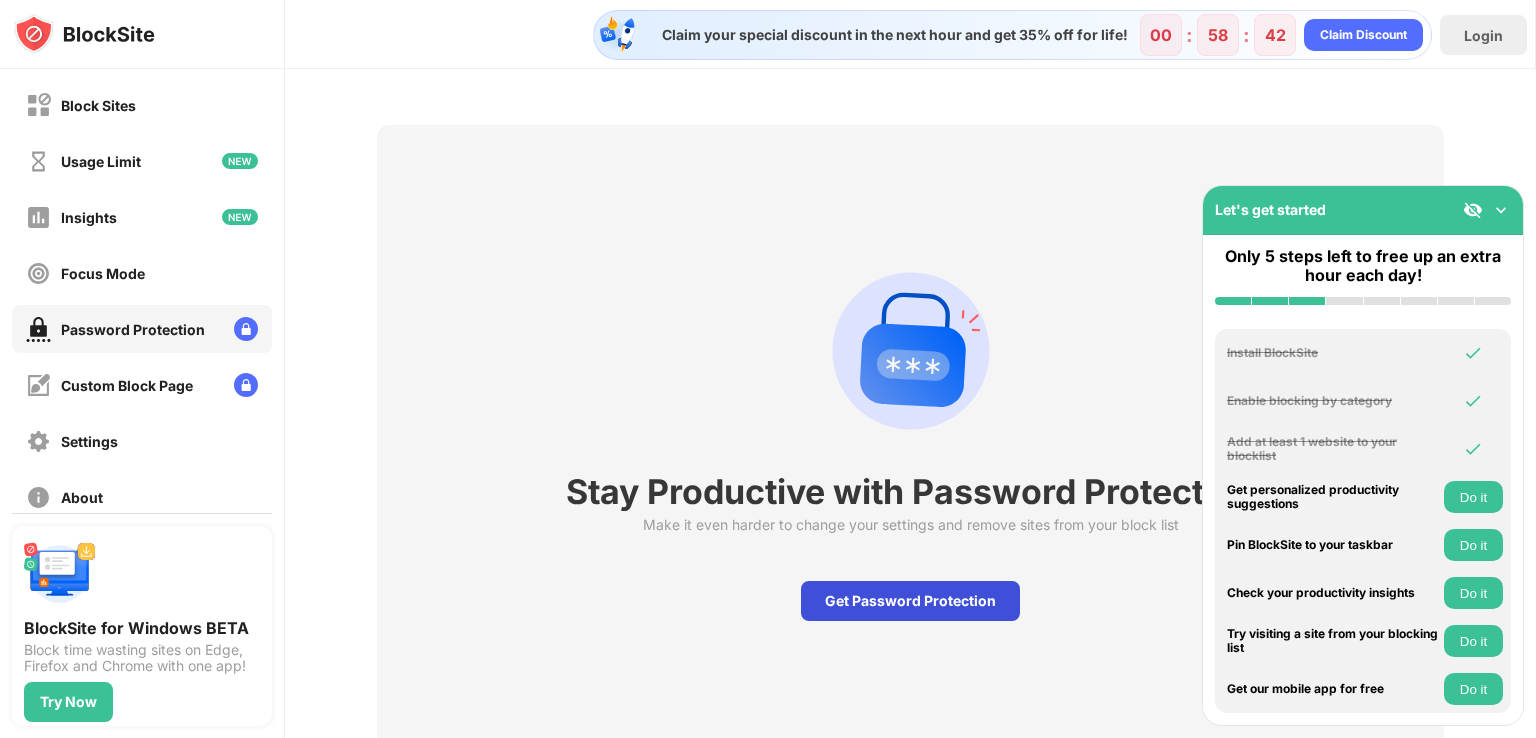 click on "Get Password Protection" at bounding box center (910, 601) 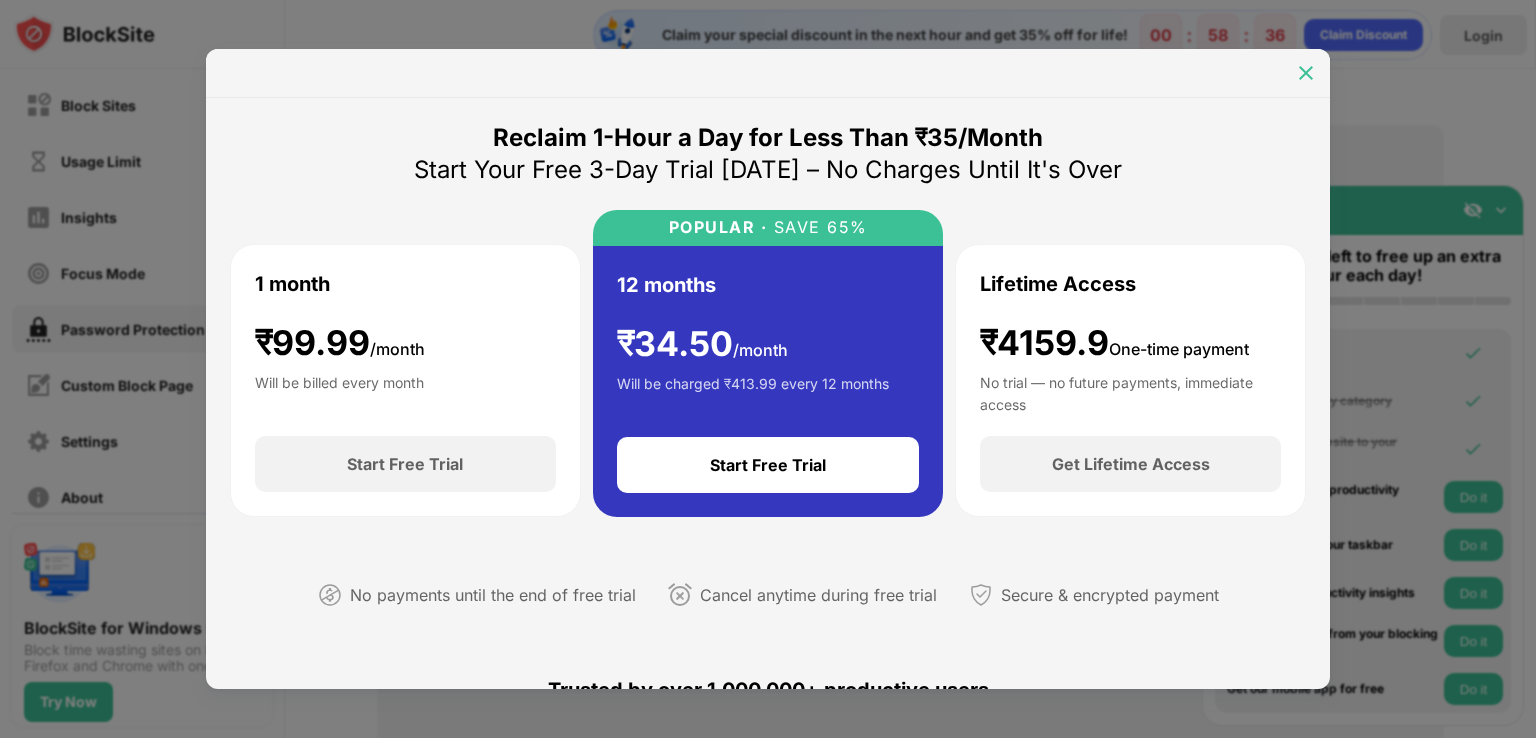 click at bounding box center [1306, 73] 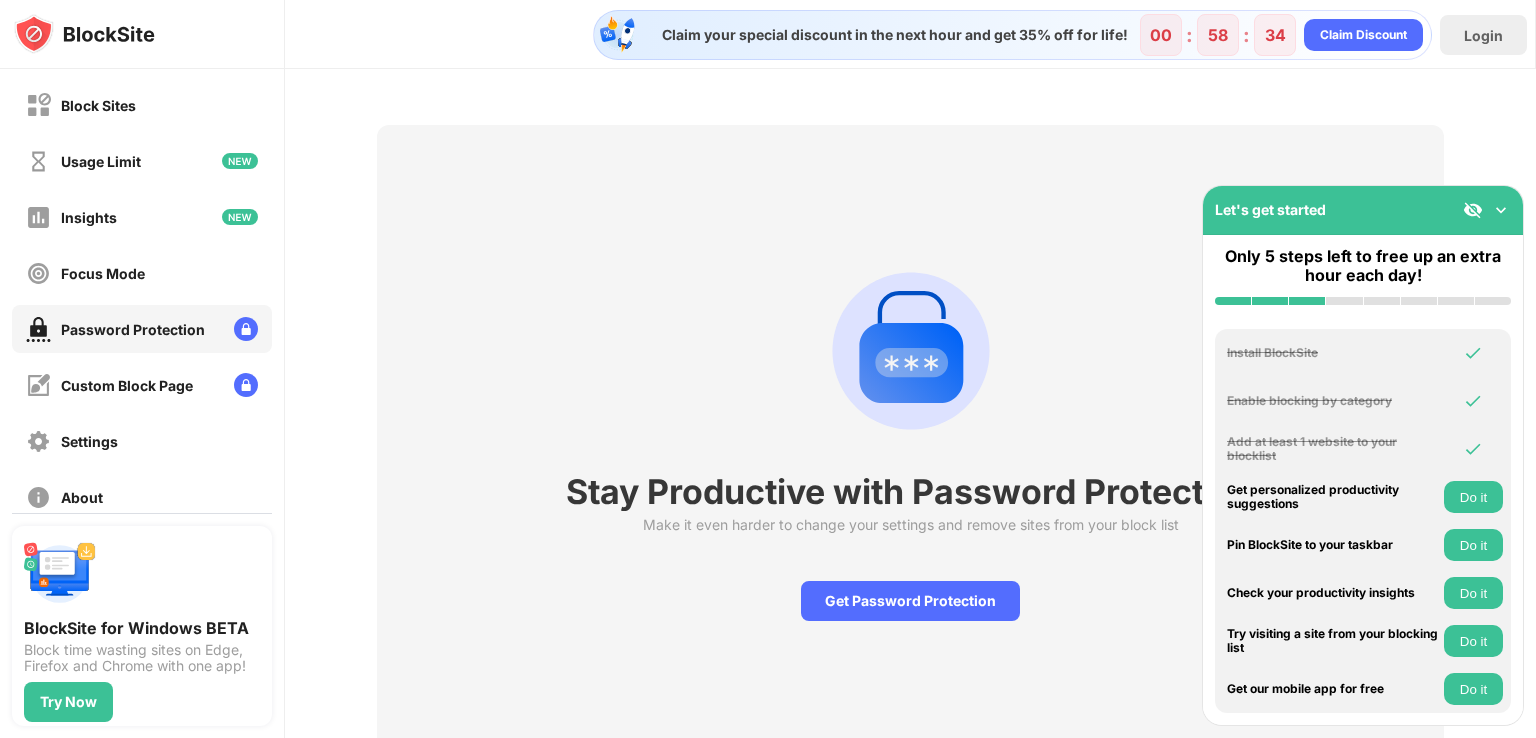 scroll, scrollTop: 0, scrollLeft: 0, axis: both 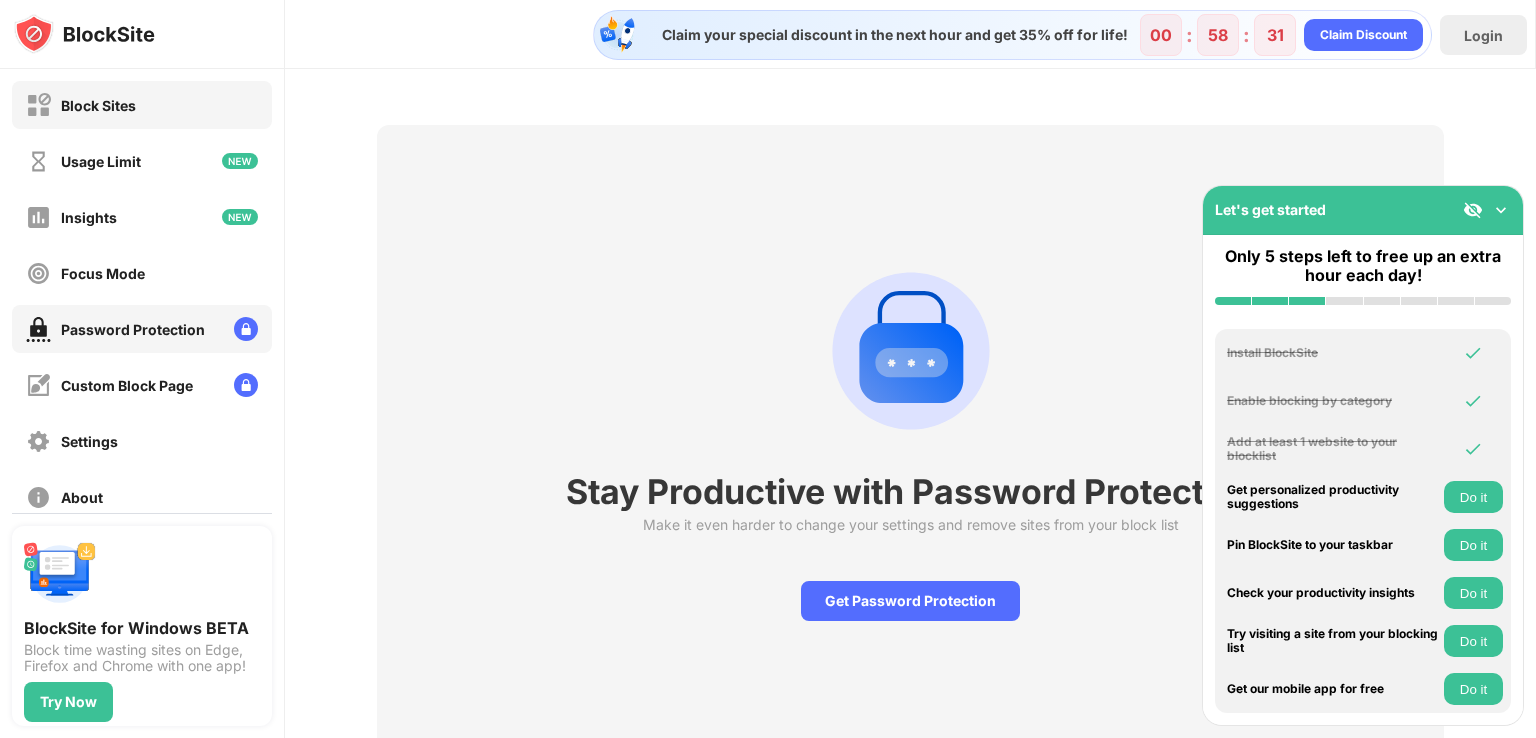 click at bounding box center [38, 105] 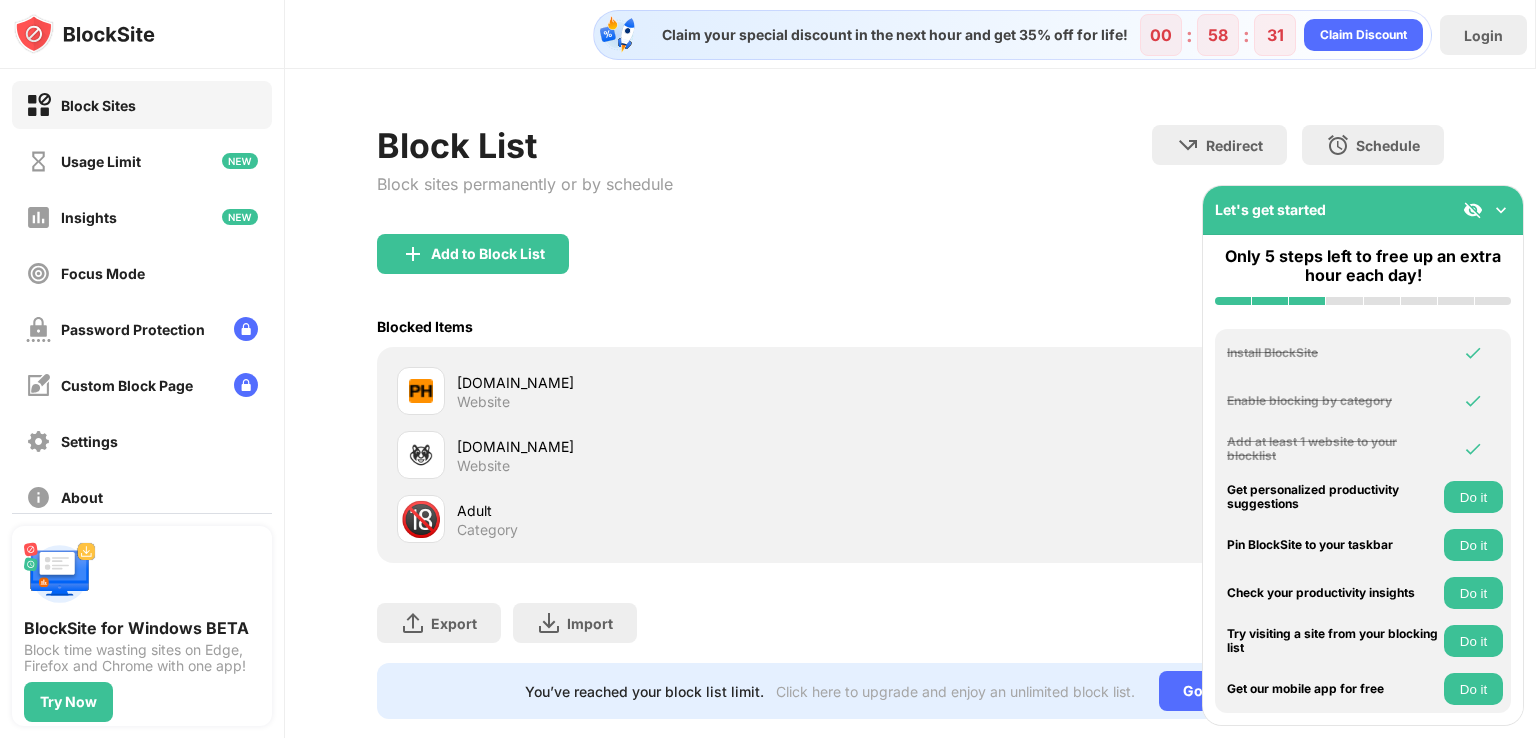 scroll, scrollTop: 0, scrollLeft: 0, axis: both 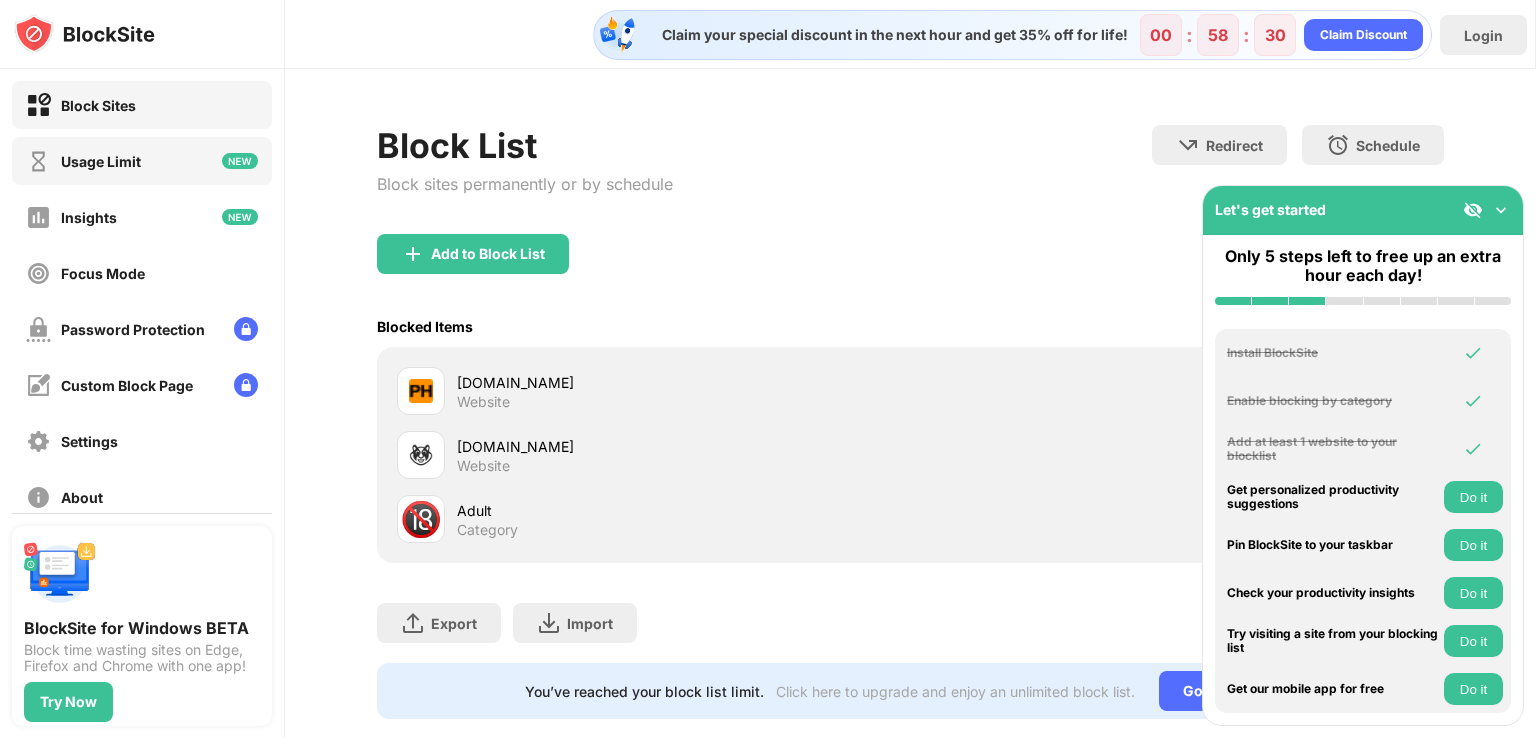 click on "Usage Limit" at bounding box center (101, 161) 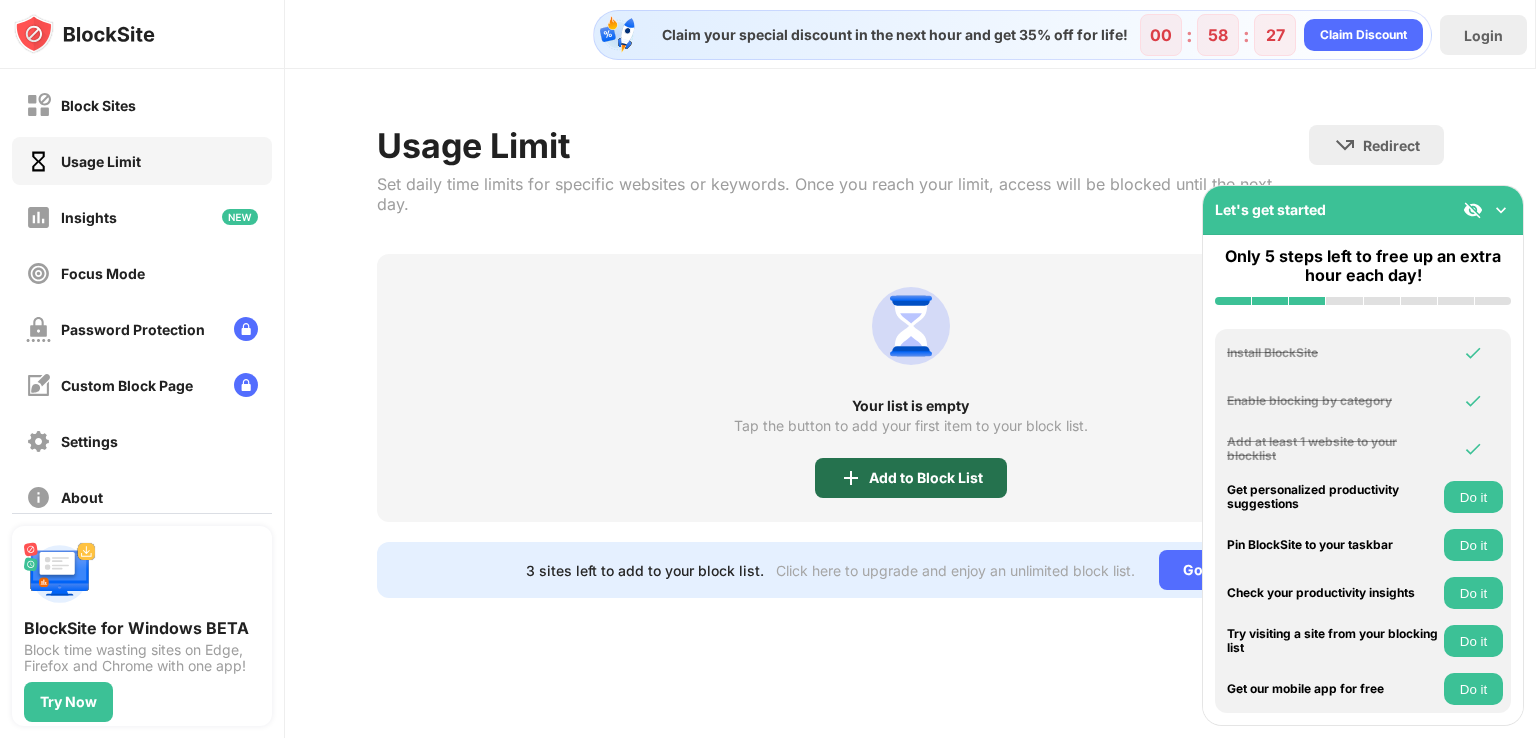 click on "Add to Block List" at bounding box center (926, 478) 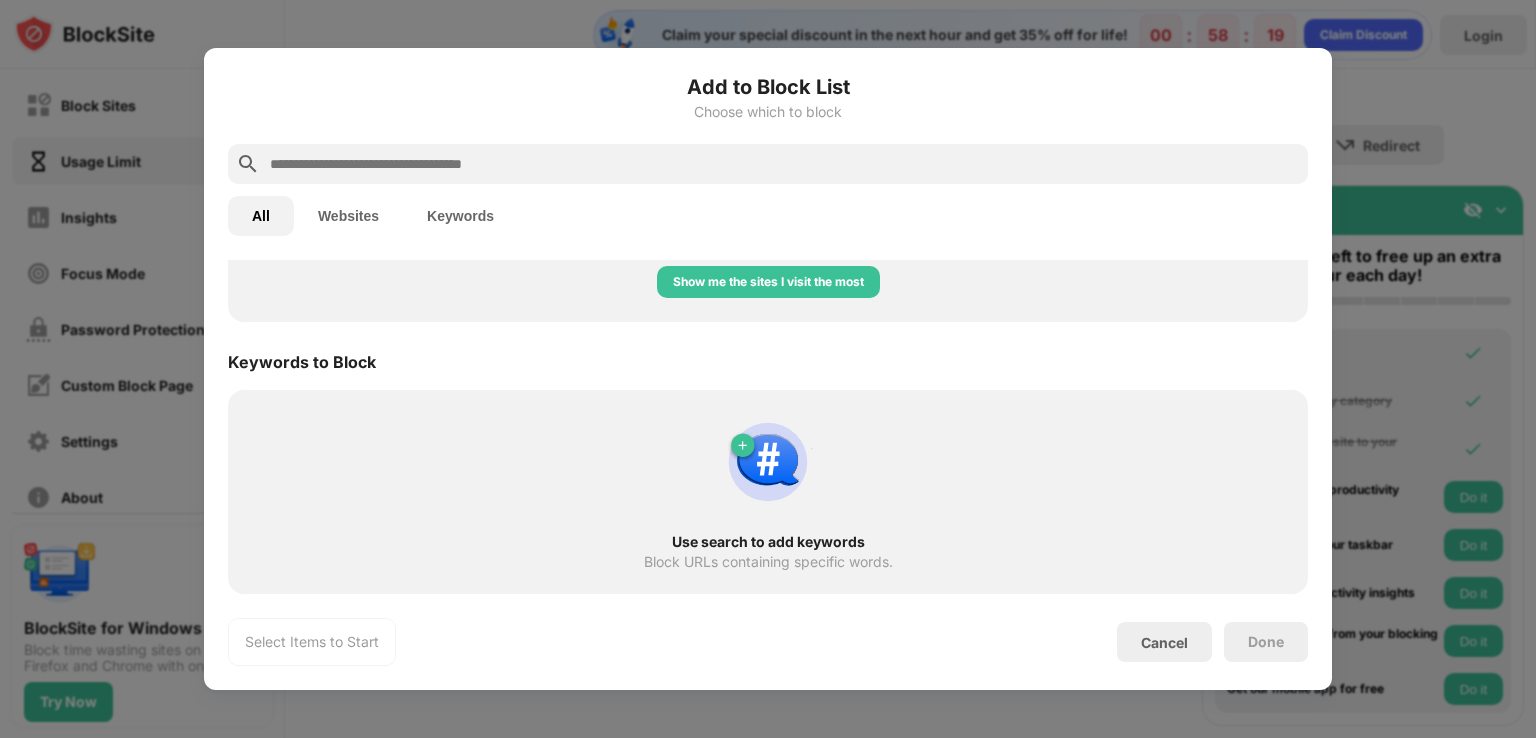 scroll, scrollTop: 0, scrollLeft: 0, axis: both 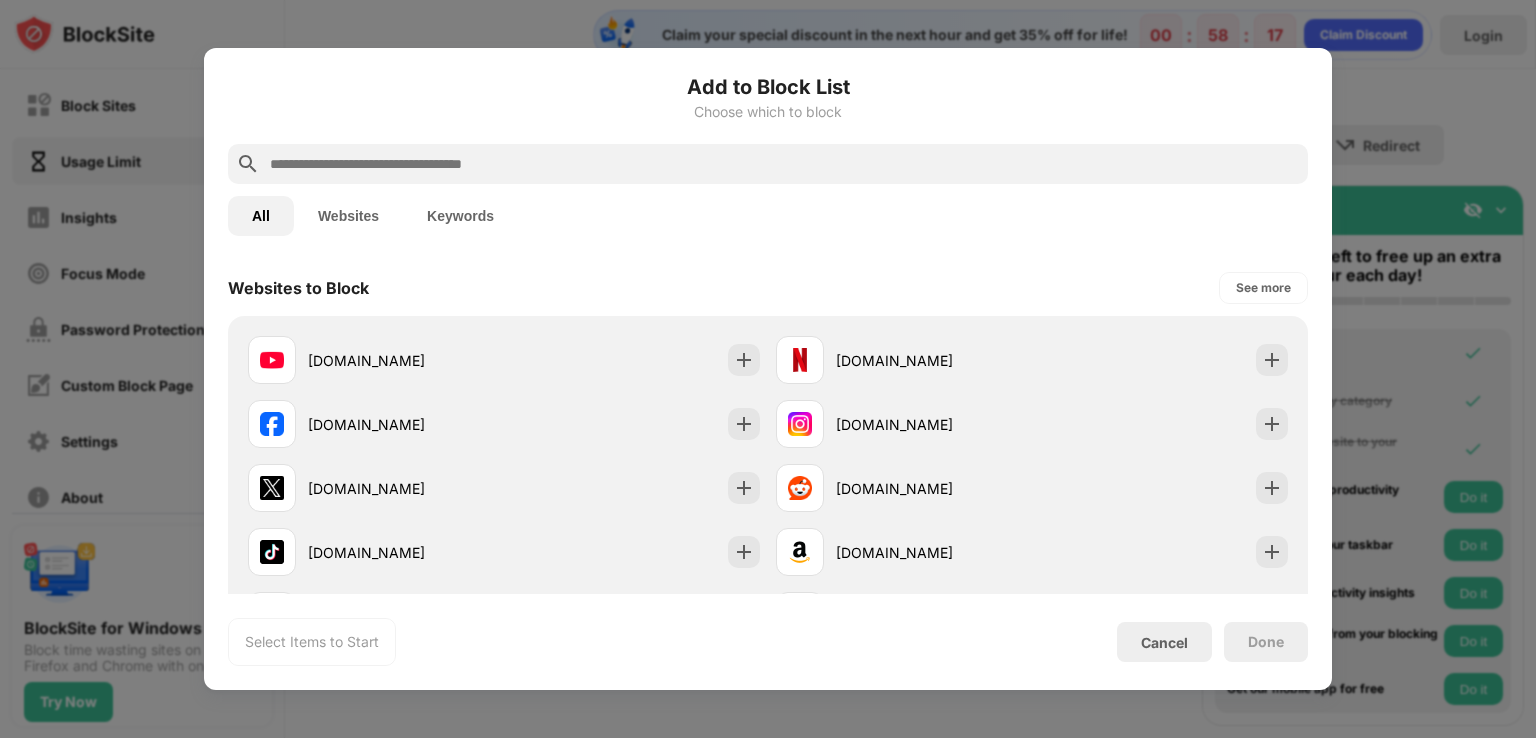 click at bounding box center [784, 164] 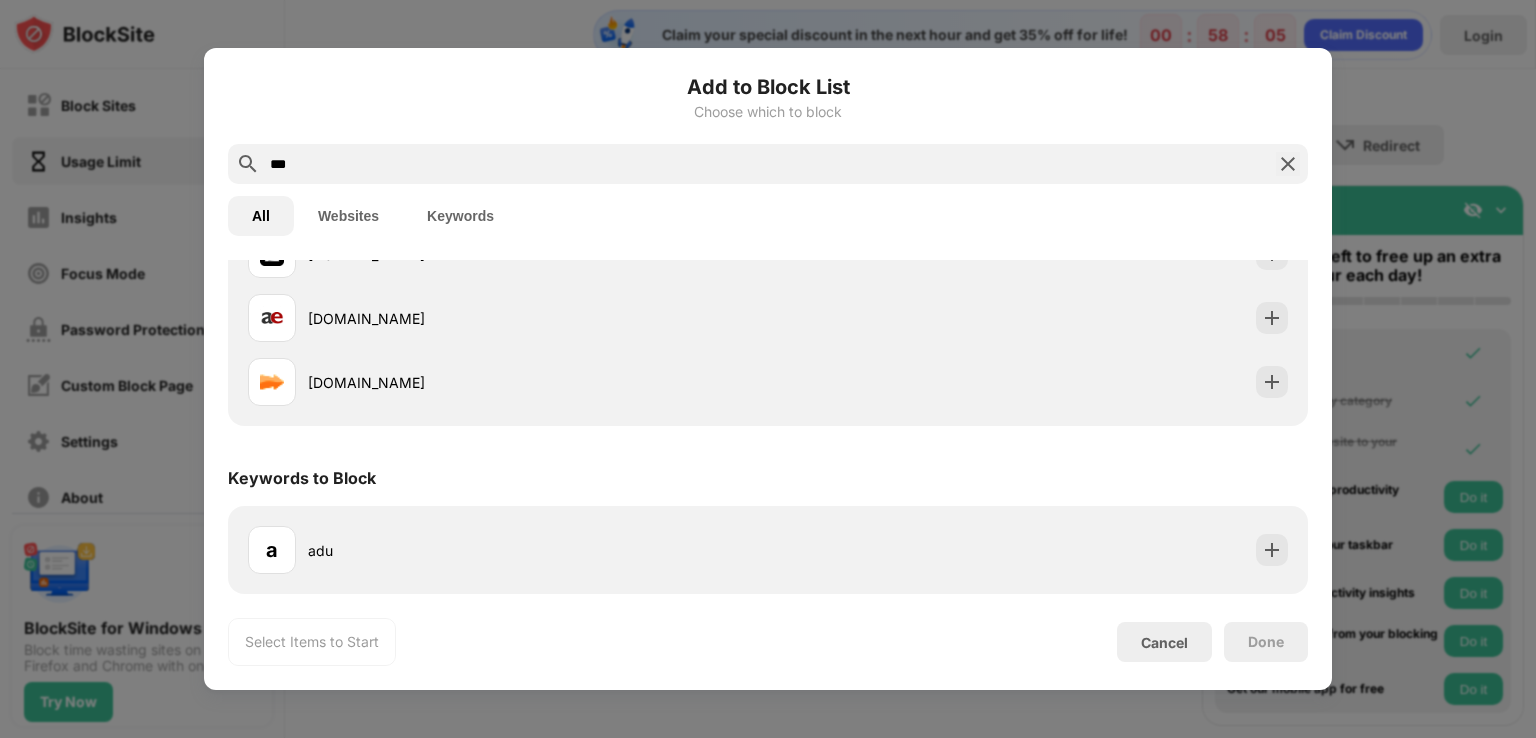 scroll, scrollTop: 0, scrollLeft: 0, axis: both 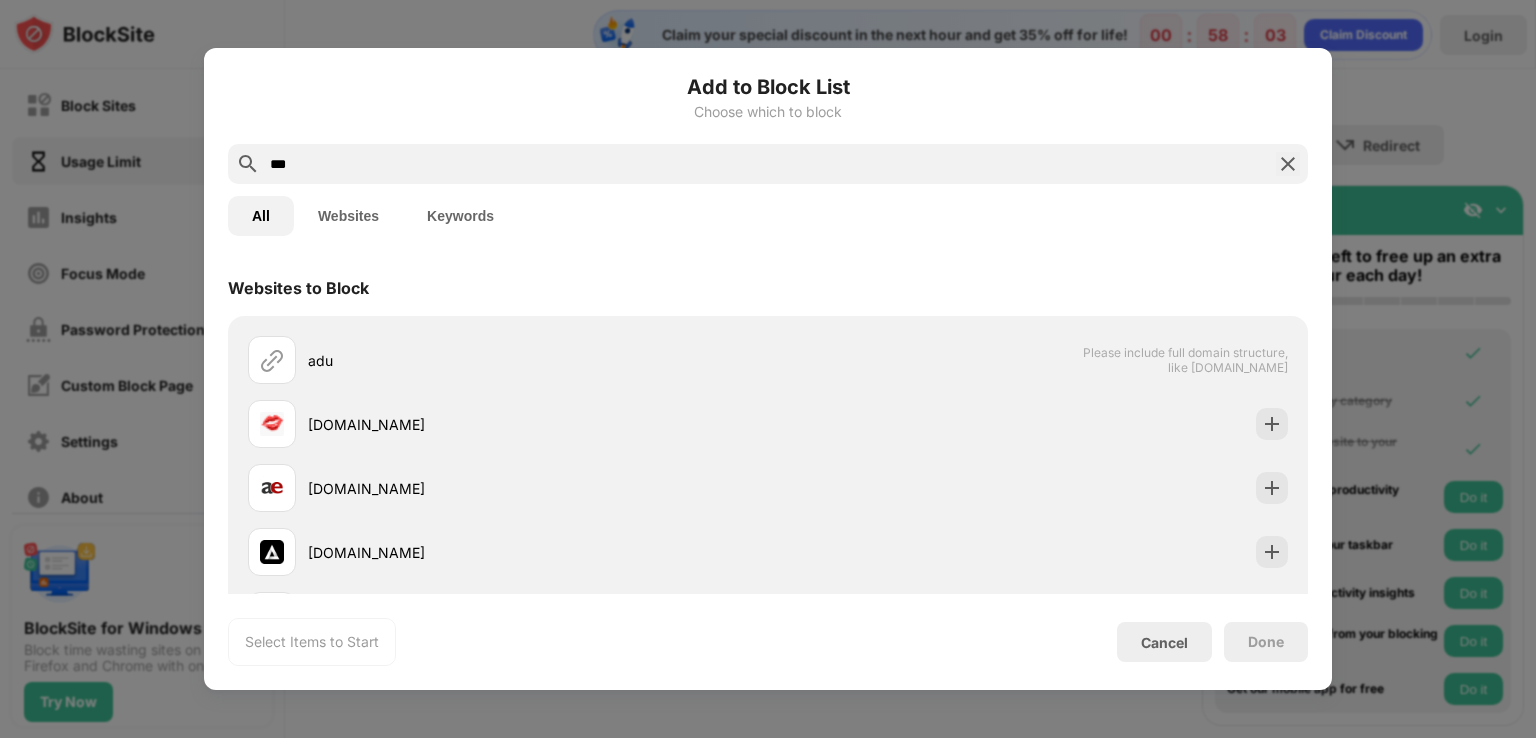 type on "***" 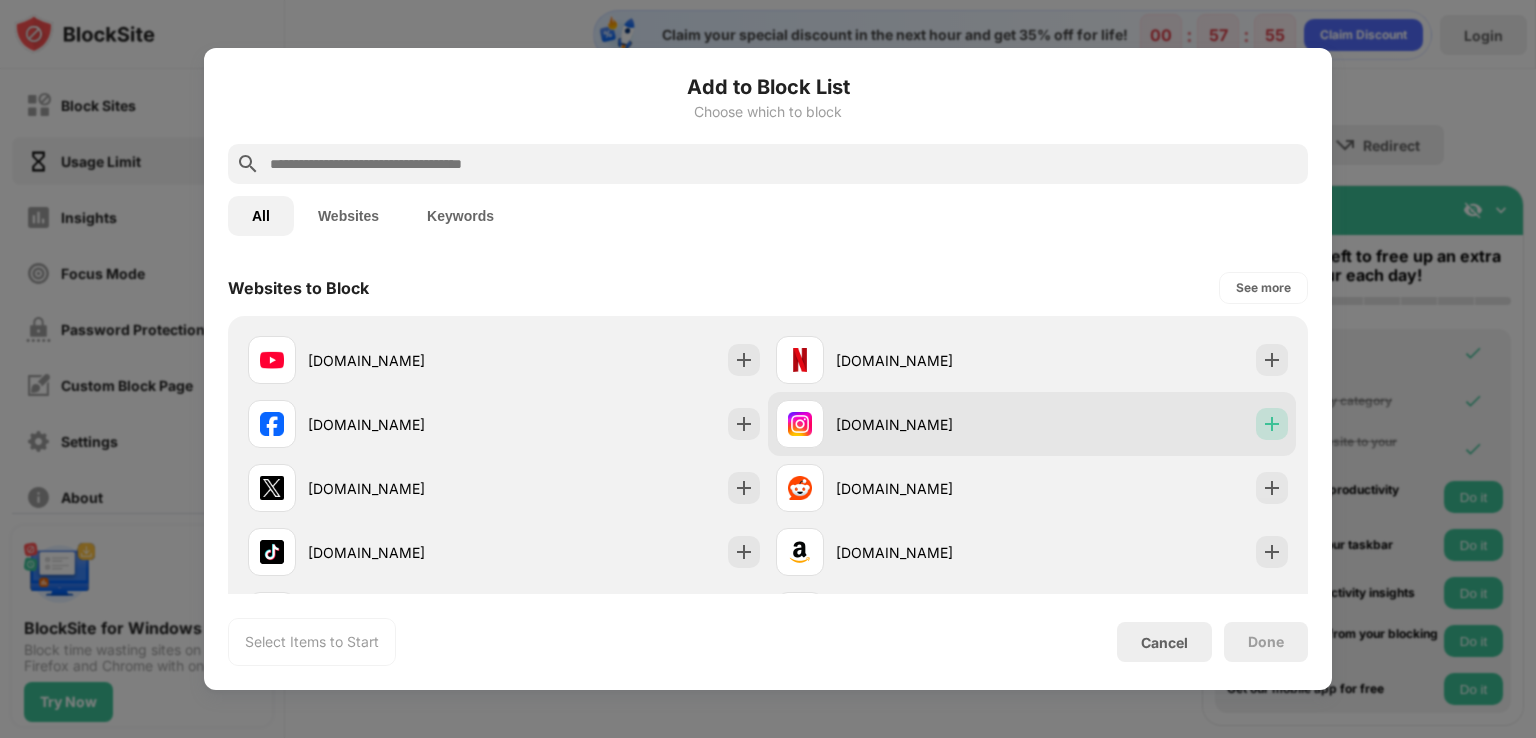 click at bounding box center (1272, 424) 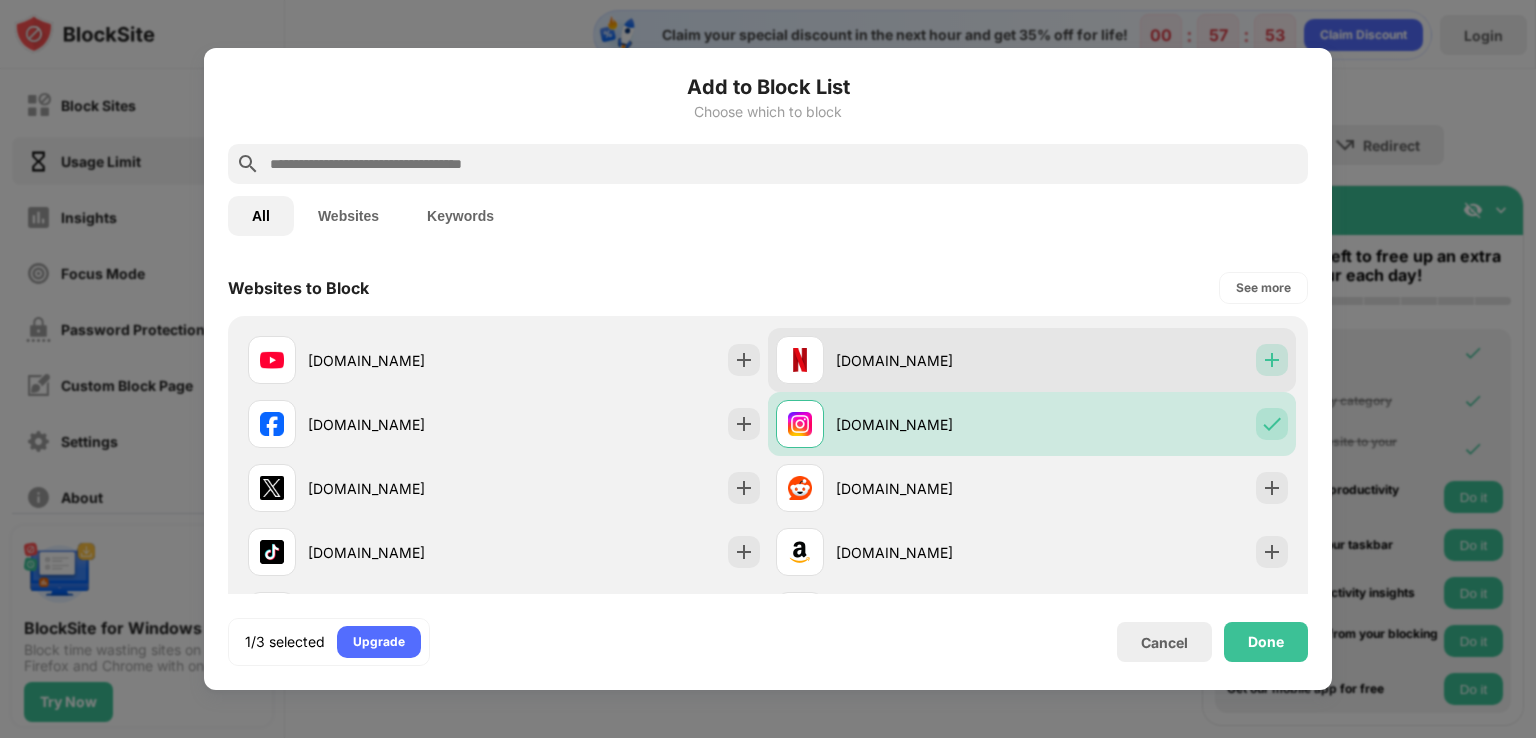click at bounding box center [1272, 360] 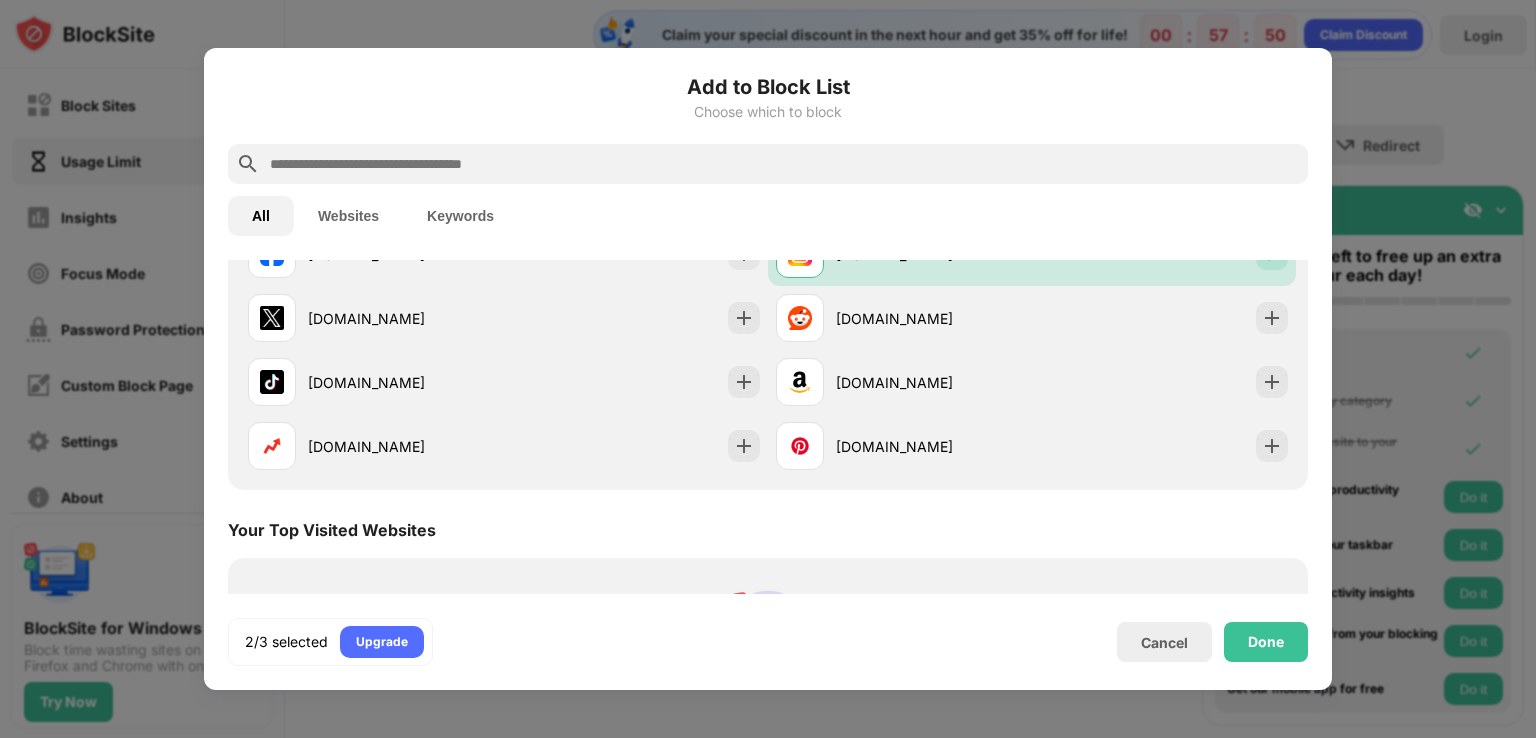 scroll, scrollTop: 219, scrollLeft: 0, axis: vertical 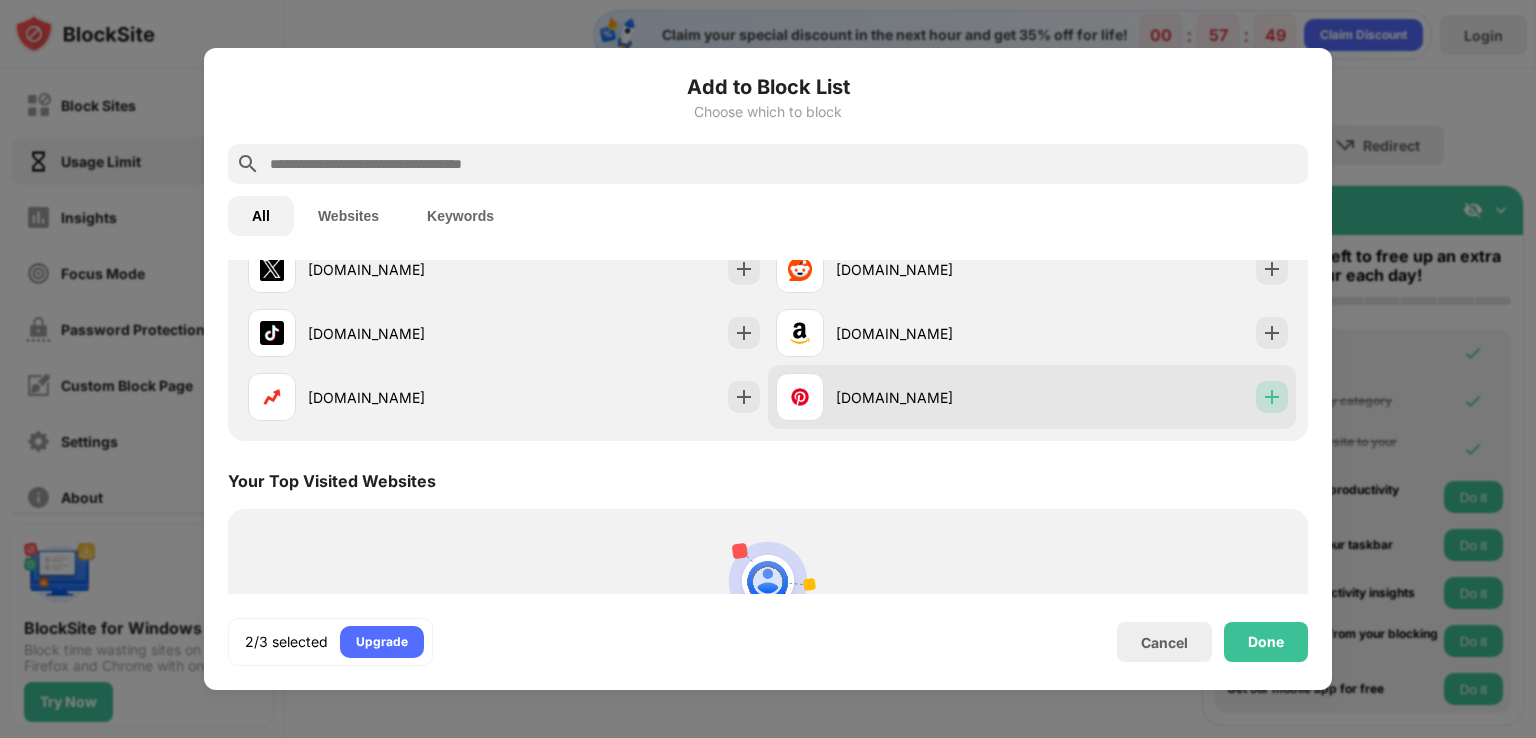 click at bounding box center [1272, 397] 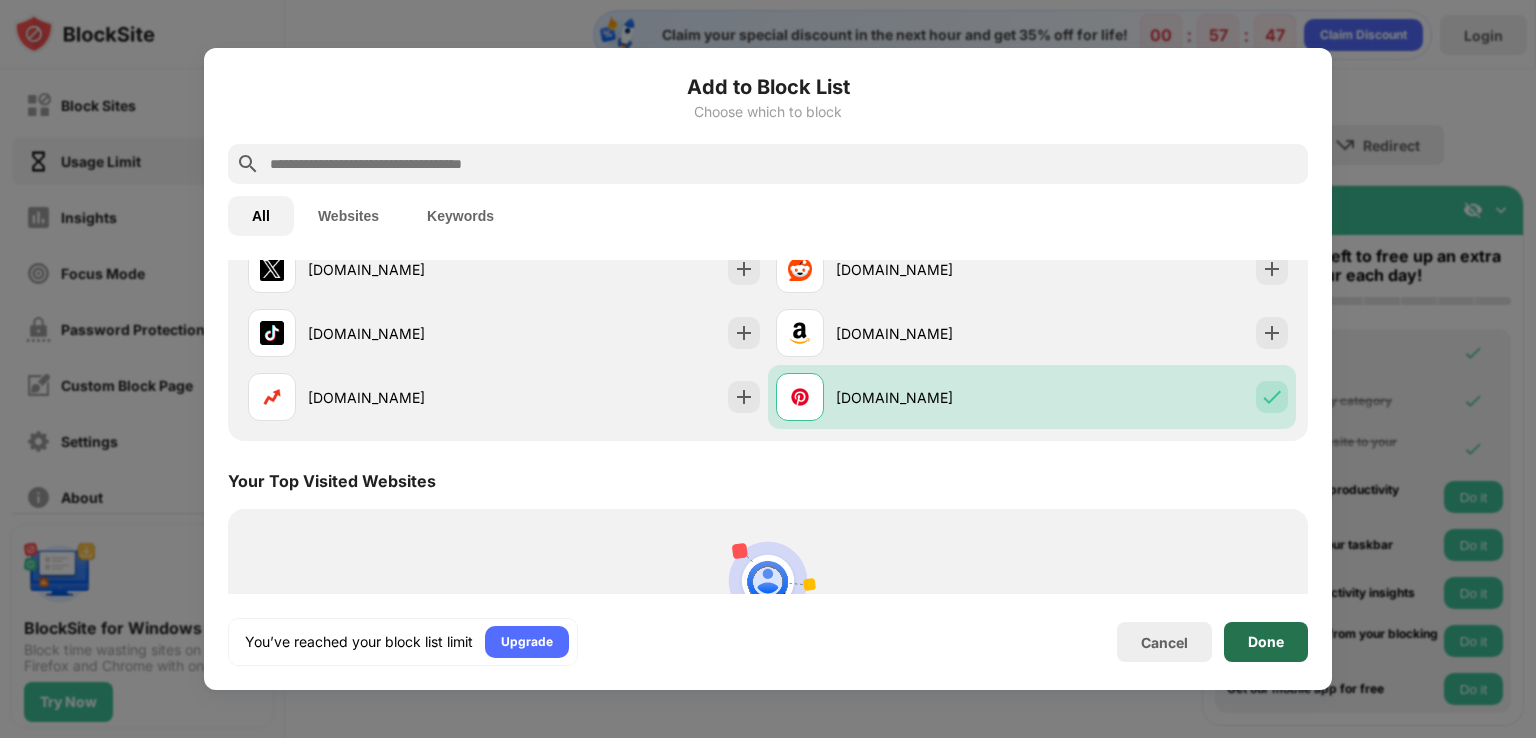 click on "Done" at bounding box center (1266, 642) 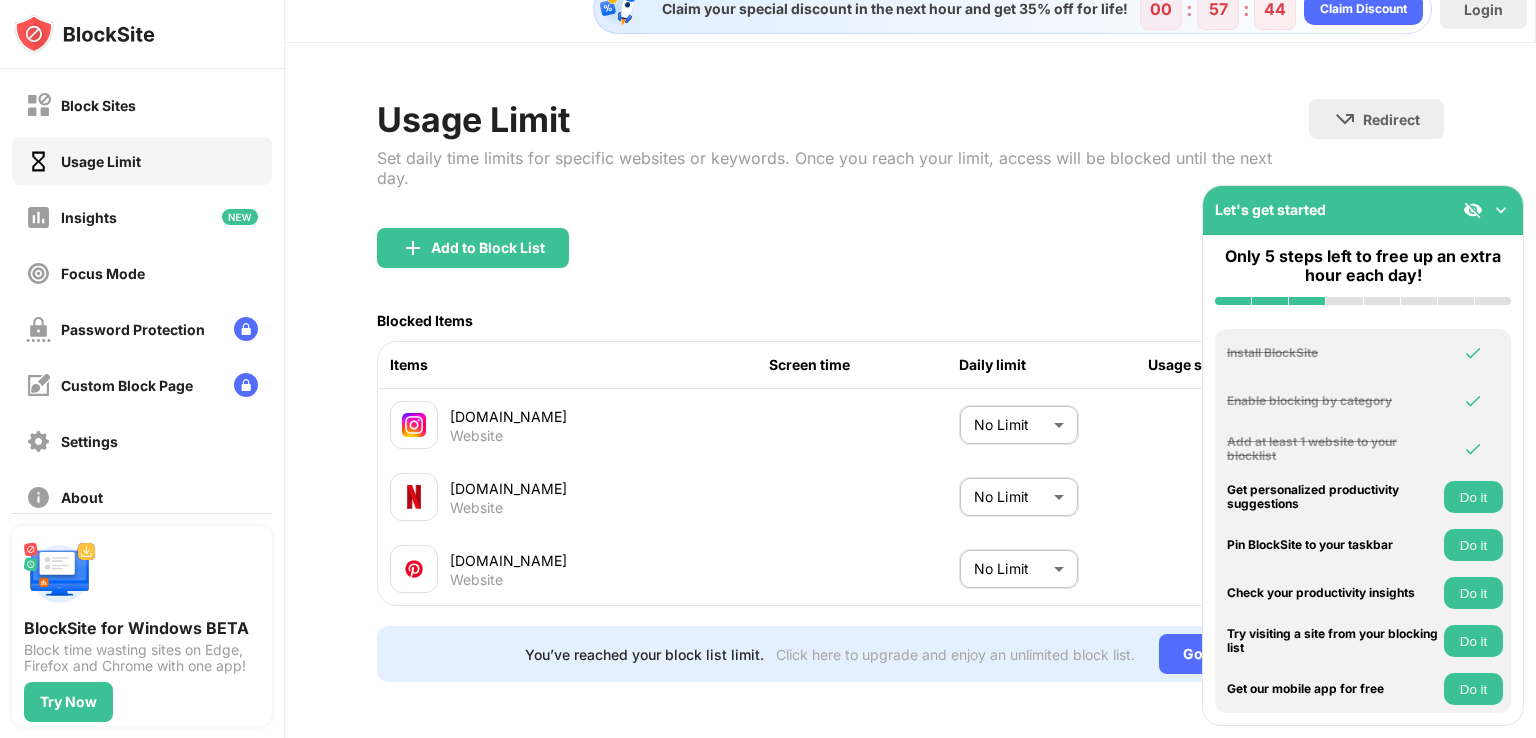 scroll, scrollTop: 42, scrollLeft: 0, axis: vertical 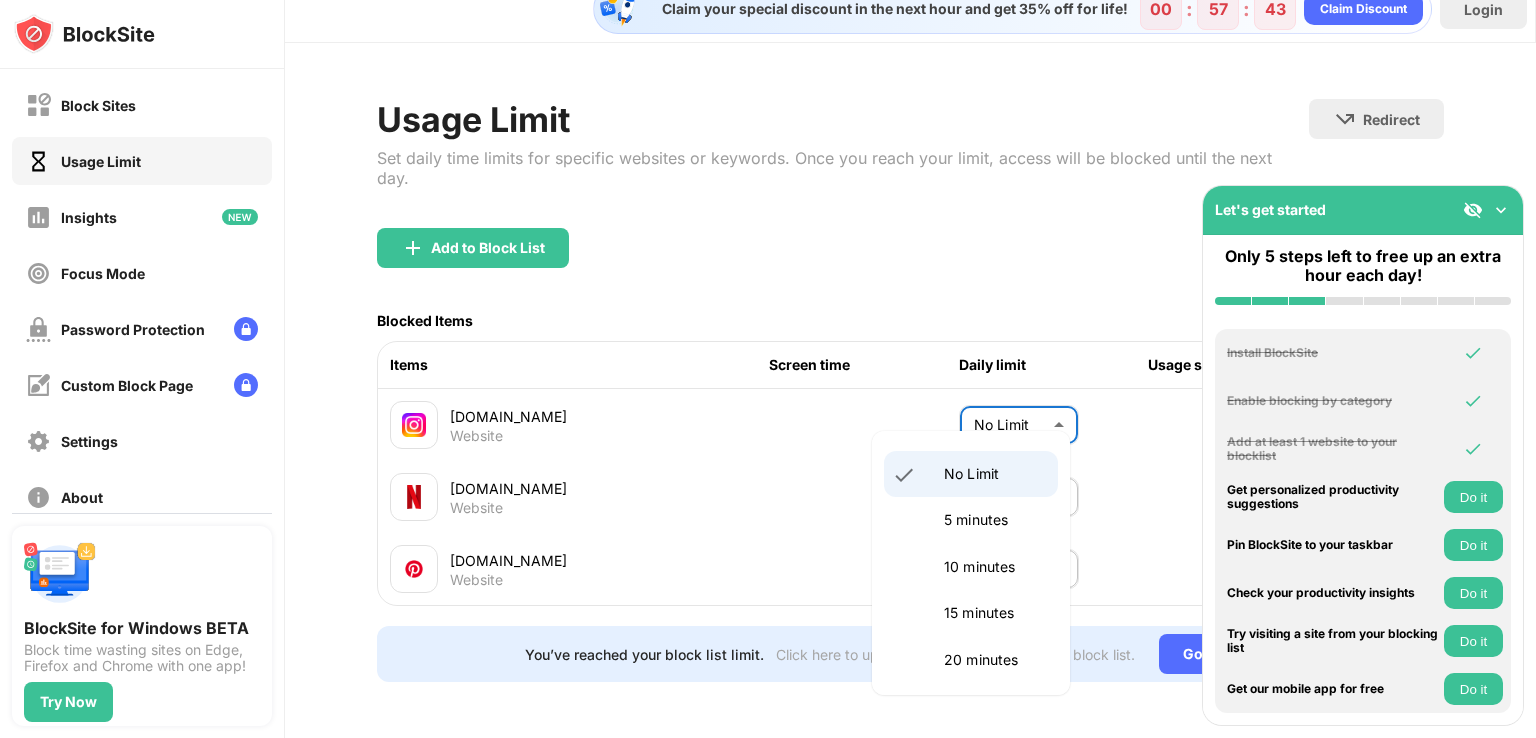click on "Block Sites Usage Limit Insights Focus Mode Password Protection Custom Block Page Settings About Blocking Sync with other devices Disabled BlockSite for Windows BETA Block time wasting sites on Edge, Firefox and Chrome with one app! Try Now Let's get started Only 5 steps left to free up an extra hour each day! Install BlockSite Enable blocking by category Add at least 1 website to your blocklist Get personalized productivity suggestions Do it Pin BlockSite to your taskbar Do it Check your productivity insights Do it Try visiting a site from your blocking list Do it Get our mobile app for free Do it Claim your special discount in the next hour and get 35% off for life! 00 : 57 : 43 Claim Discount Login Usage Limit Set daily time limits for specific websites or keywords. Once you reach your limit, access will be blocked until the next day. Redirect Choose a site to be redirected to when blocking is active Add to Block List Blocked Items Items Screen time Daily limit Usage status [DOMAIN_NAME] Website No Limit" at bounding box center (768, 369) 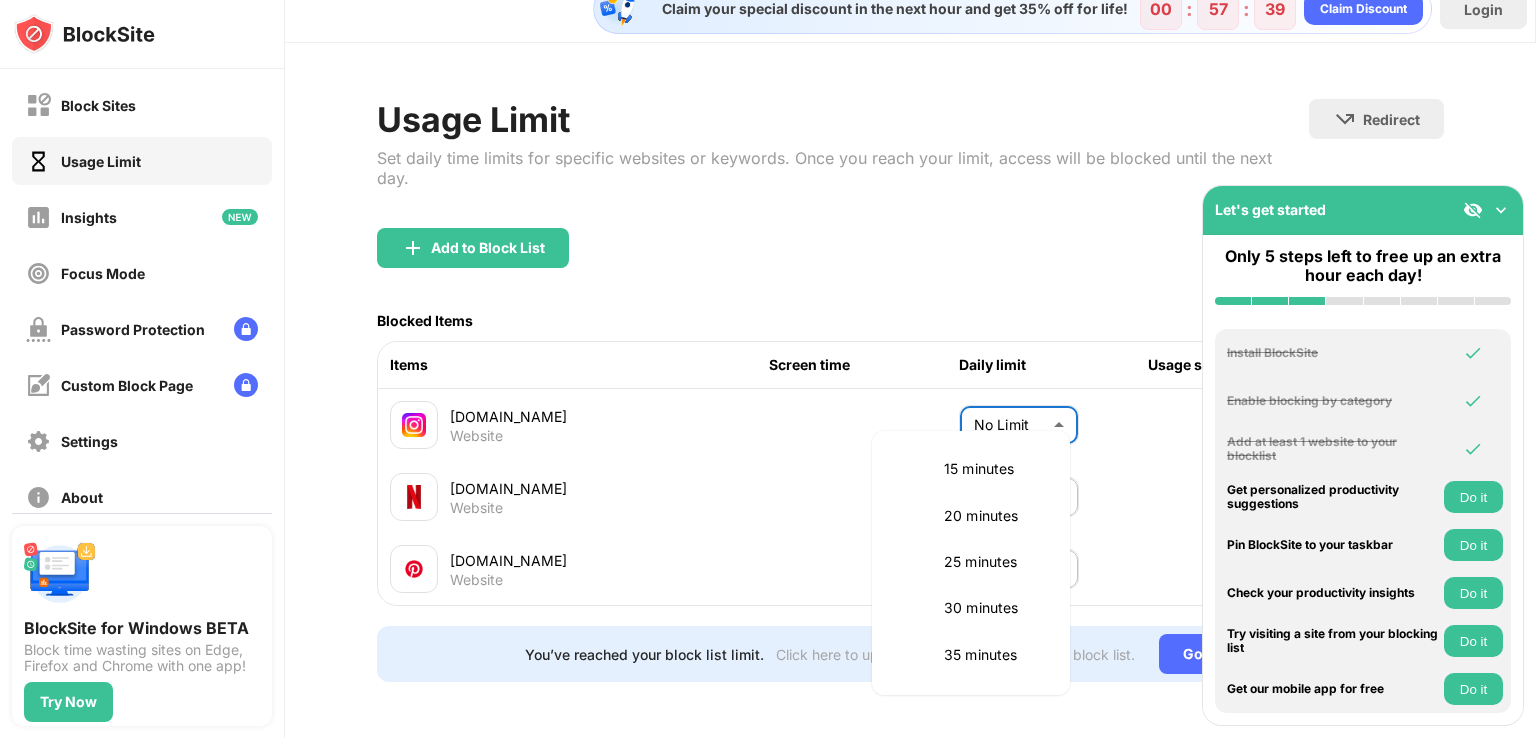 scroll, scrollTop: 0, scrollLeft: 0, axis: both 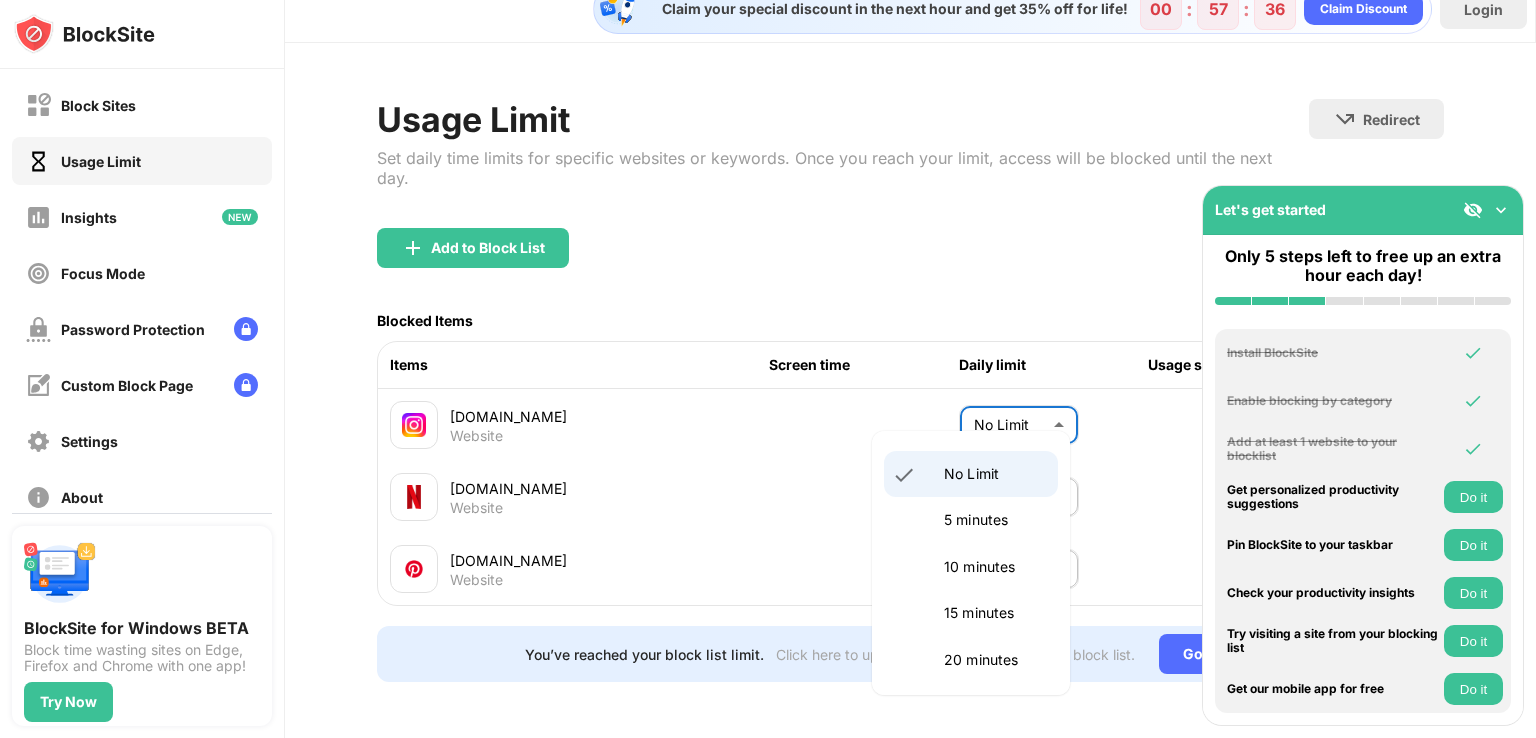 click at bounding box center (768, 369) 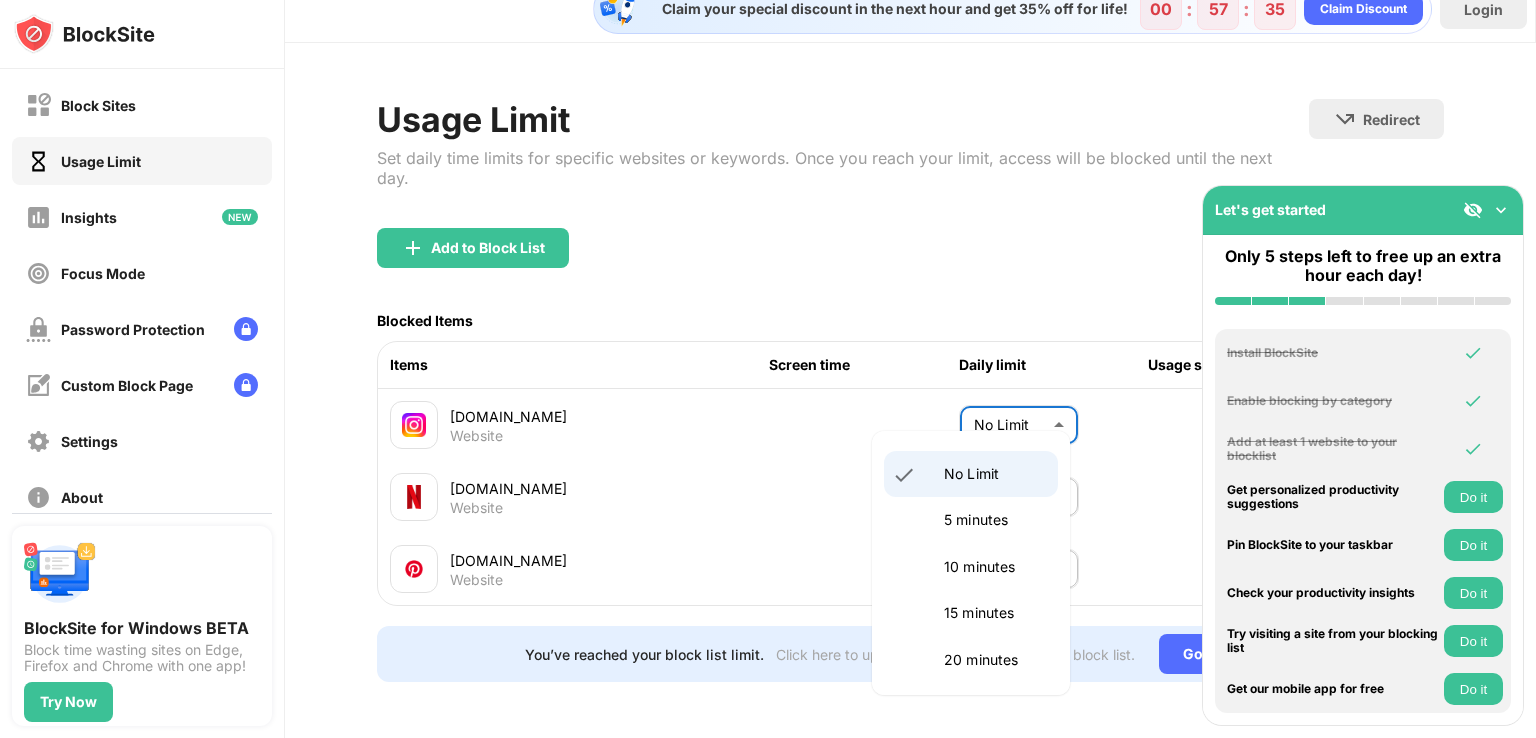 click on "Block Sites Usage Limit Insights Focus Mode Password Protection Custom Block Page Settings About Blocking Sync with other devices Disabled BlockSite for Windows BETA Block time wasting sites on Edge, Firefox and Chrome with one app! Try Now Let's get started Only 5 steps left to free up an extra hour each day! Install BlockSite Enable blocking by category Add at least 1 website to your blocklist Get personalized productivity suggestions Do it Pin BlockSite to your taskbar Do it Check your productivity insights Do it Try visiting a site from your blocking list Do it Get our mobile app for free Do it Claim your special discount in the next hour and get 35% off for life! 00 : 57 : 35 Claim Discount Login Usage Limit Set daily time limits for specific websites or keywords. Once you reach your limit, access will be blocked until the next day. Redirect Choose a site to be redirected to when blocking is active Add to Block List Blocked Items Items Screen time Daily limit Usage status [DOMAIN_NAME] Website No Limit" at bounding box center [768, 369] 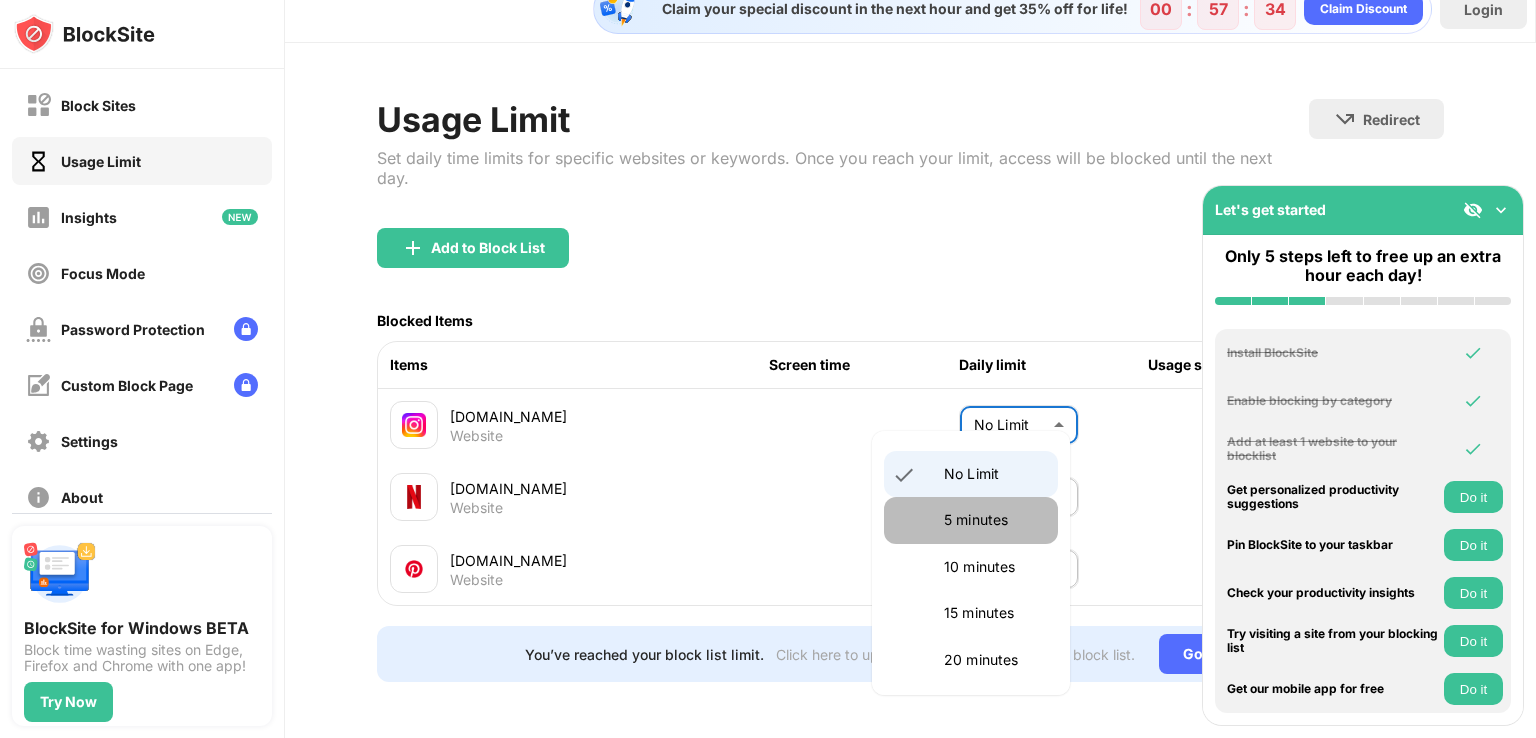 click on "5 minutes" at bounding box center (995, 520) 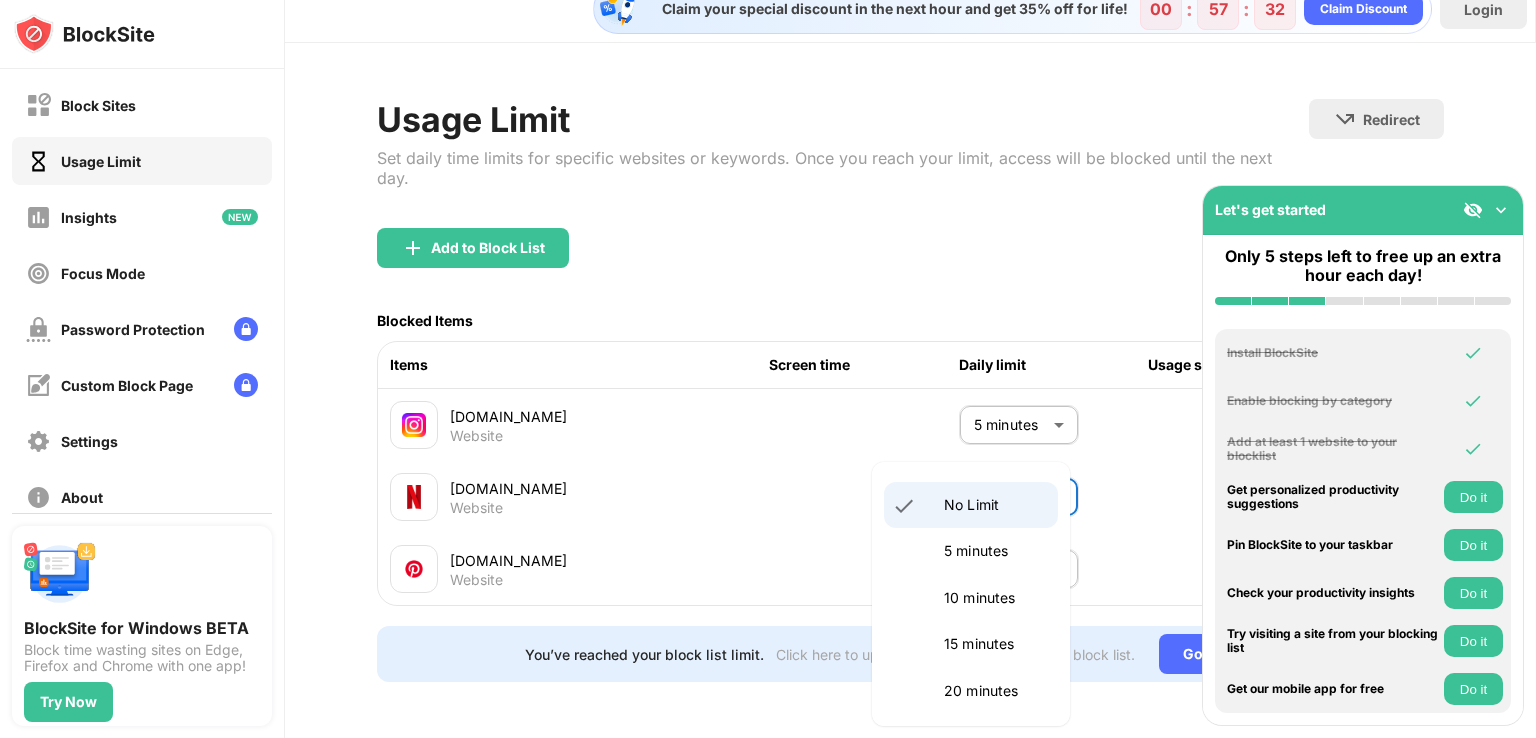 click on "Block Sites Usage Limit Insights Focus Mode Password Protection Custom Block Page Settings About Blocking Sync with other devices Disabled BlockSite for Windows BETA Block time wasting sites on Edge, Firefox and Chrome with one app! Try Now Let's get started Only 5 steps left to free up an extra hour each day! Install BlockSite Enable blocking by category Add at least 1 website to your blocklist Get personalized productivity suggestions Do it Pin BlockSite to your taskbar Do it Check your productivity insights Do it Try visiting a site from your blocking list Do it Get our mobile app for free Do it Claim your special discount in the next hour and get 35% off for life! 00 : 57 : 32 Claim Discount Login Usage Limit Set daily time limits for specific websites or keywords. Once you reach your limit, access will be blocked until the next day. Redirect Choose a site to be redirected to when blocking is active Add to Block List Blocked Items Items Screen time Daily limit Usage status [DOMAIN_NAME] Website 5 minutes" at bounding box center (768, 369) 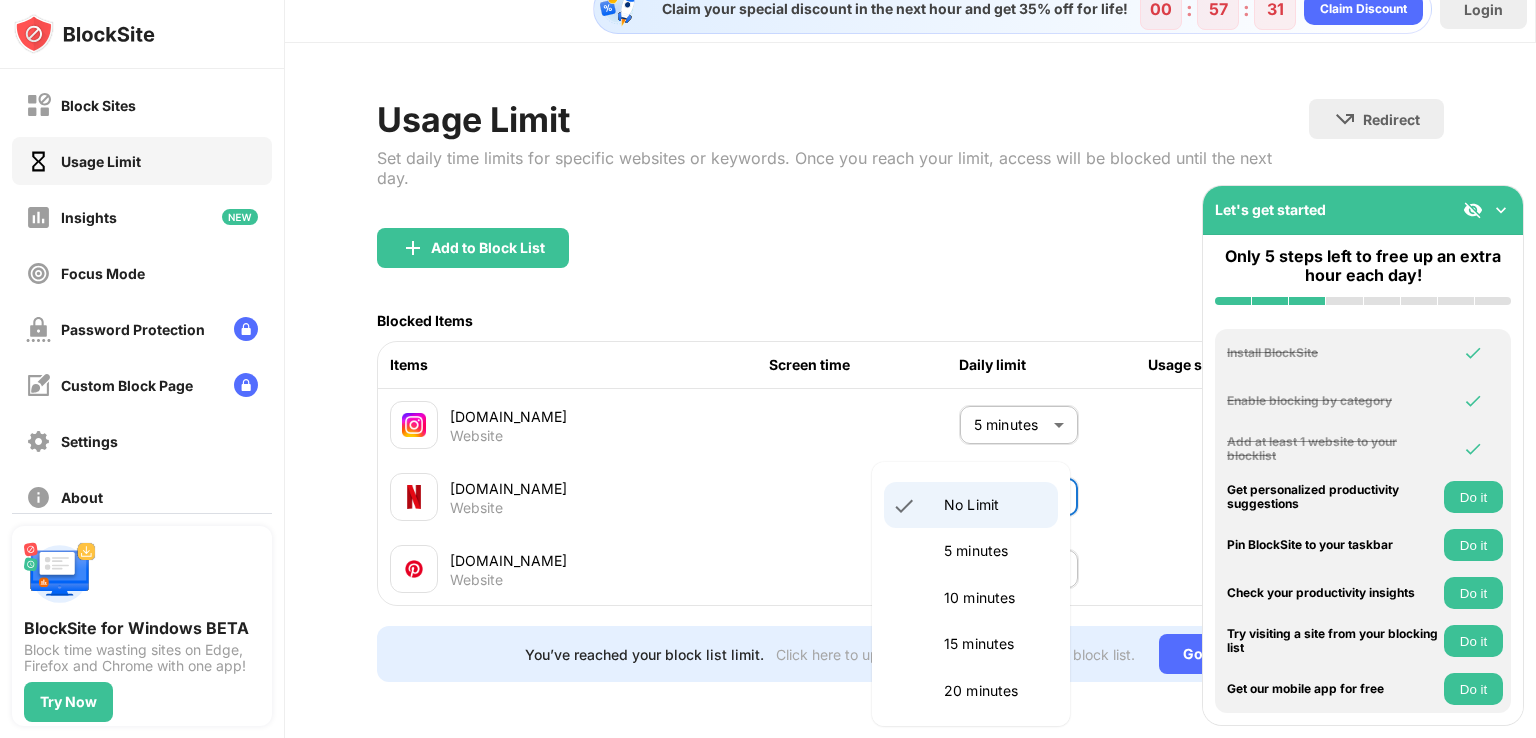 drag, startPoint x: 796, startPoint y: 437, endPoint x: 628, endPoint y: 480, distance: 173.41568 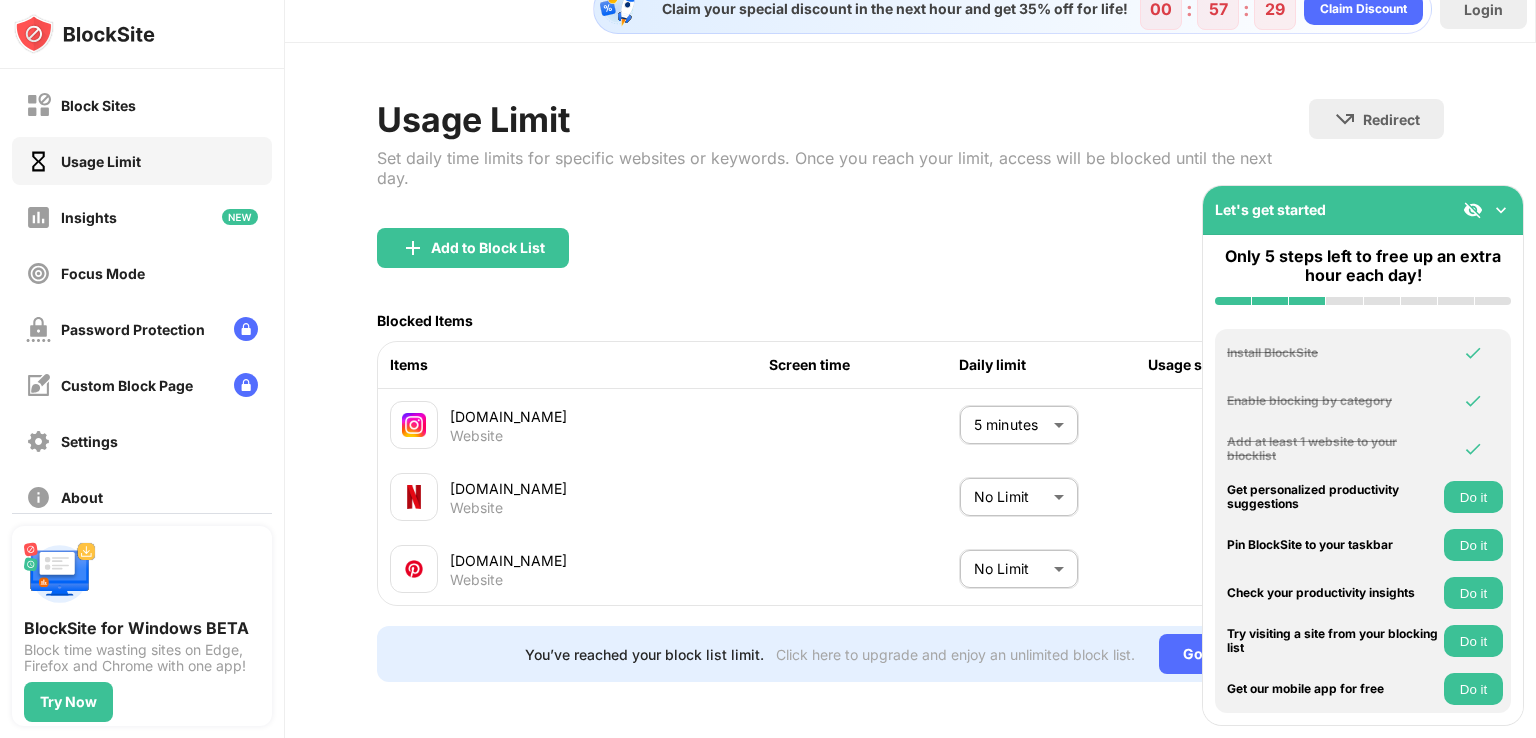 click on "Website" at bounding box center (476, 508) 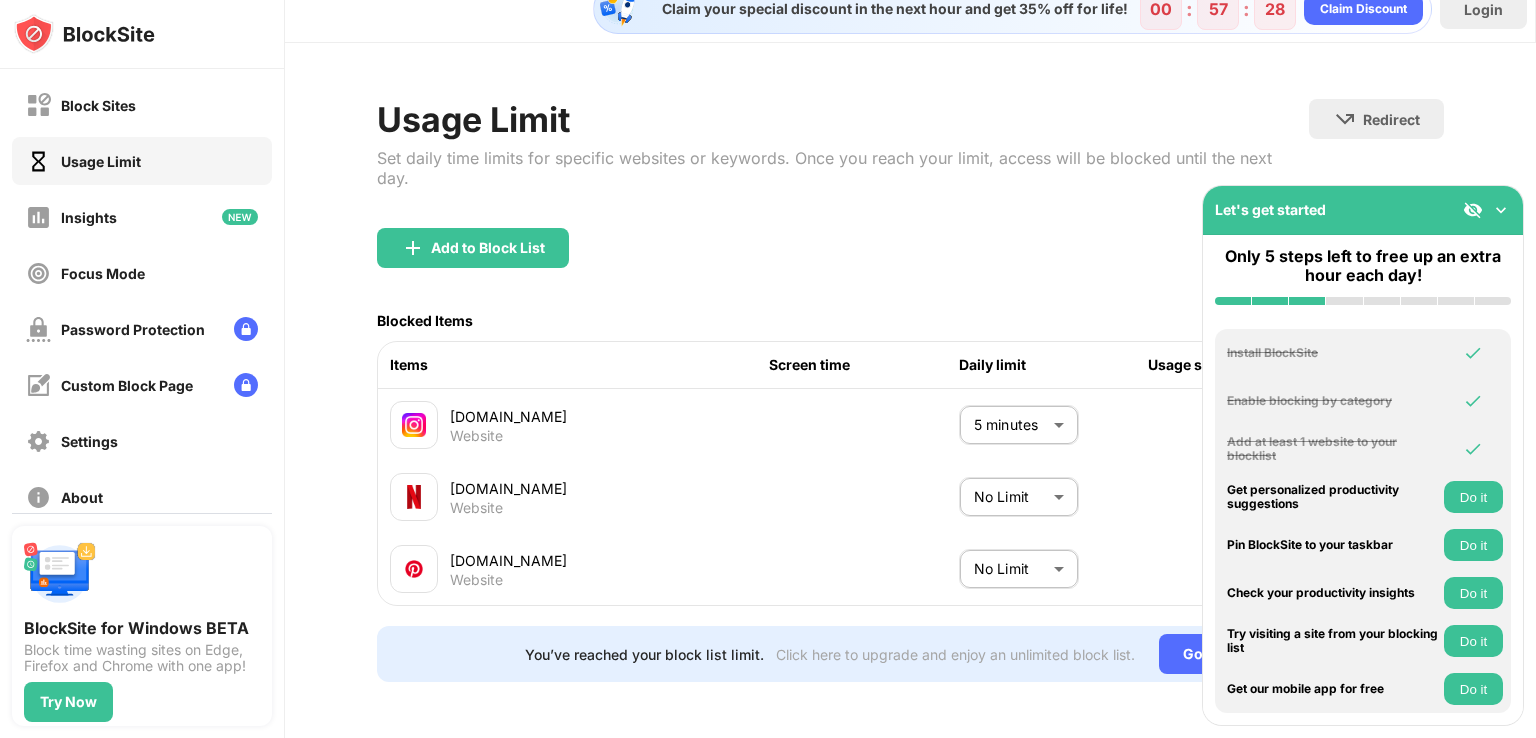 click on "Add to Block List" at bounding box center [910, 264] 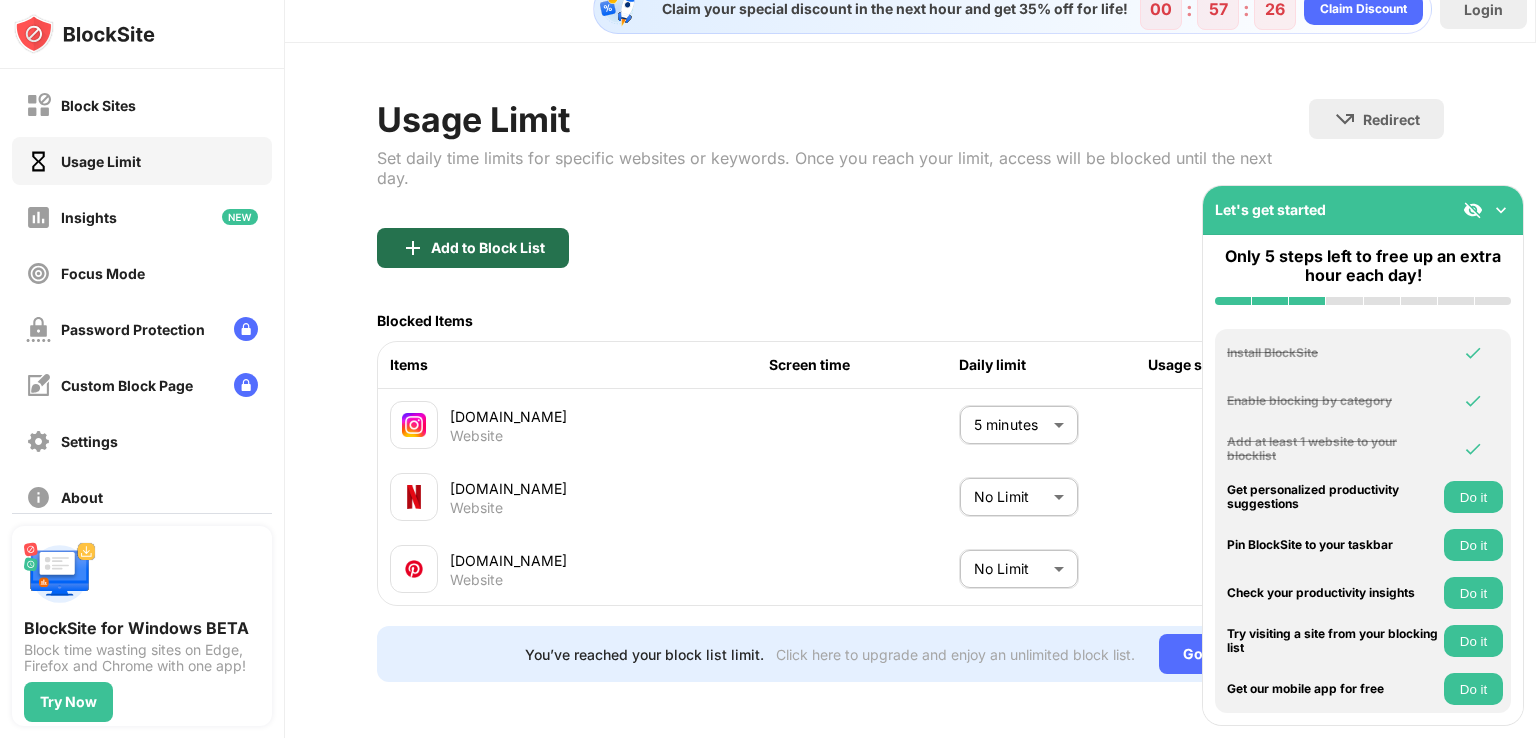 click on "Add to Block List" at bounding box center (488, 248) 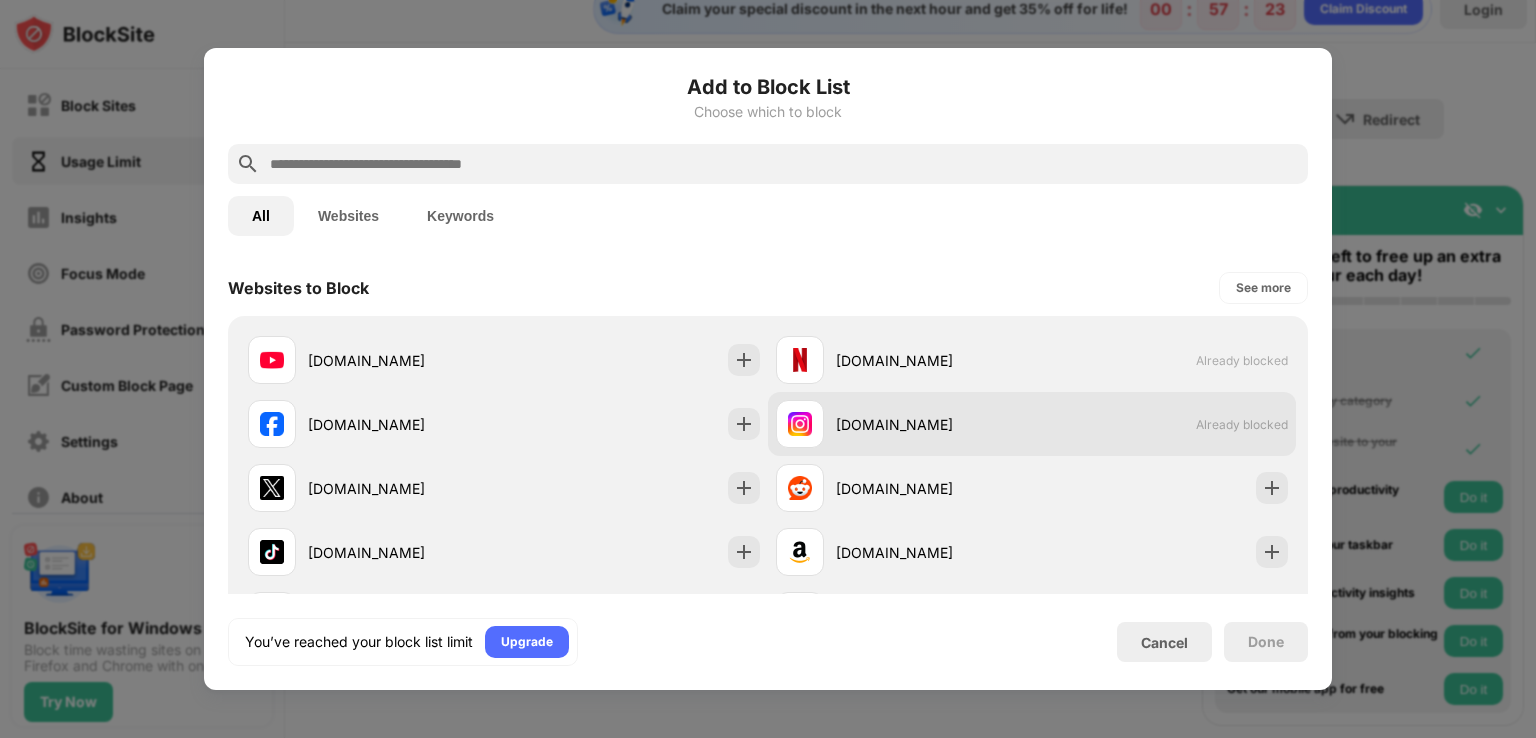 click on "[DOMAIN_NAME] Already blocked" at bounding box center [1032, 424] 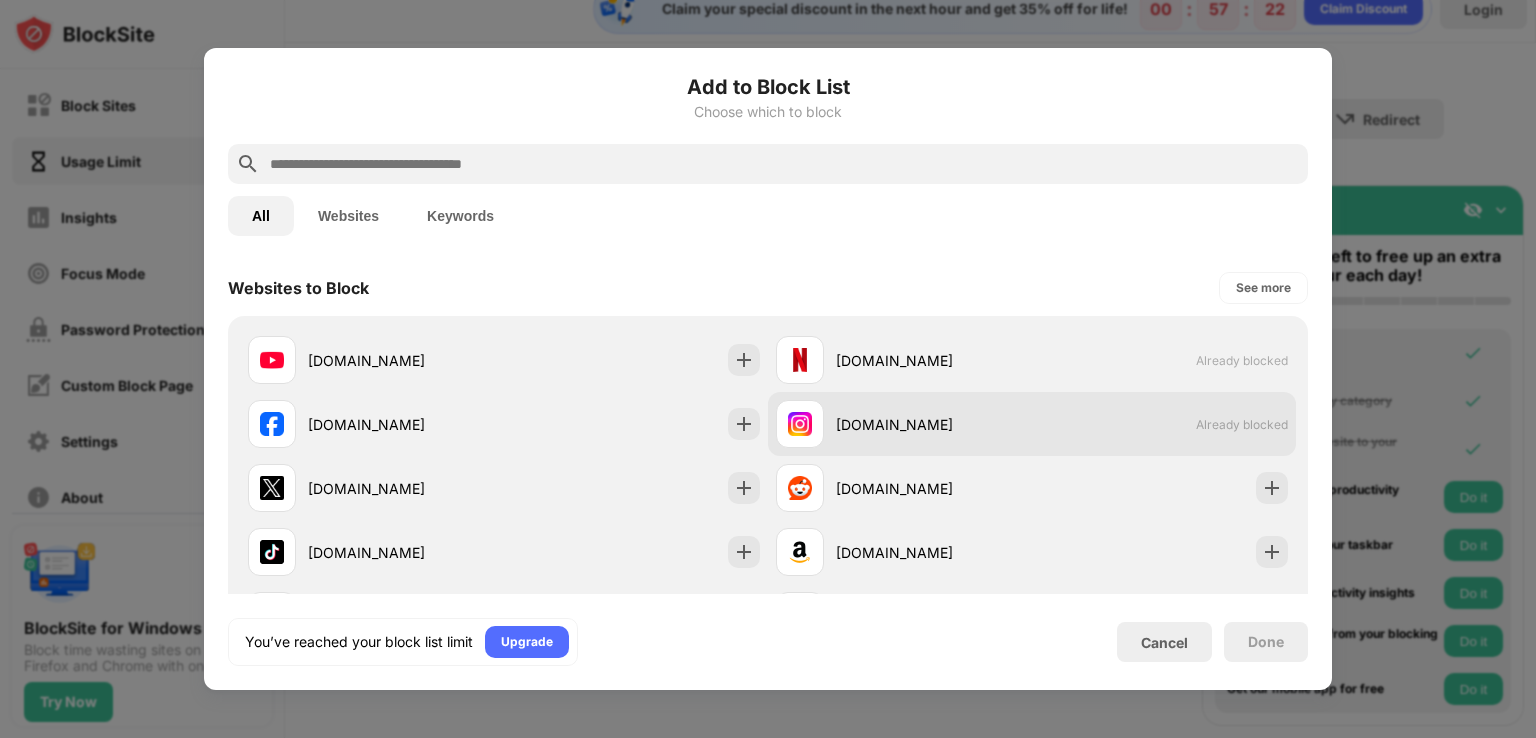 click on "[DOMAIN_NAME] Already blocked" at bounding box center [1032, 424] 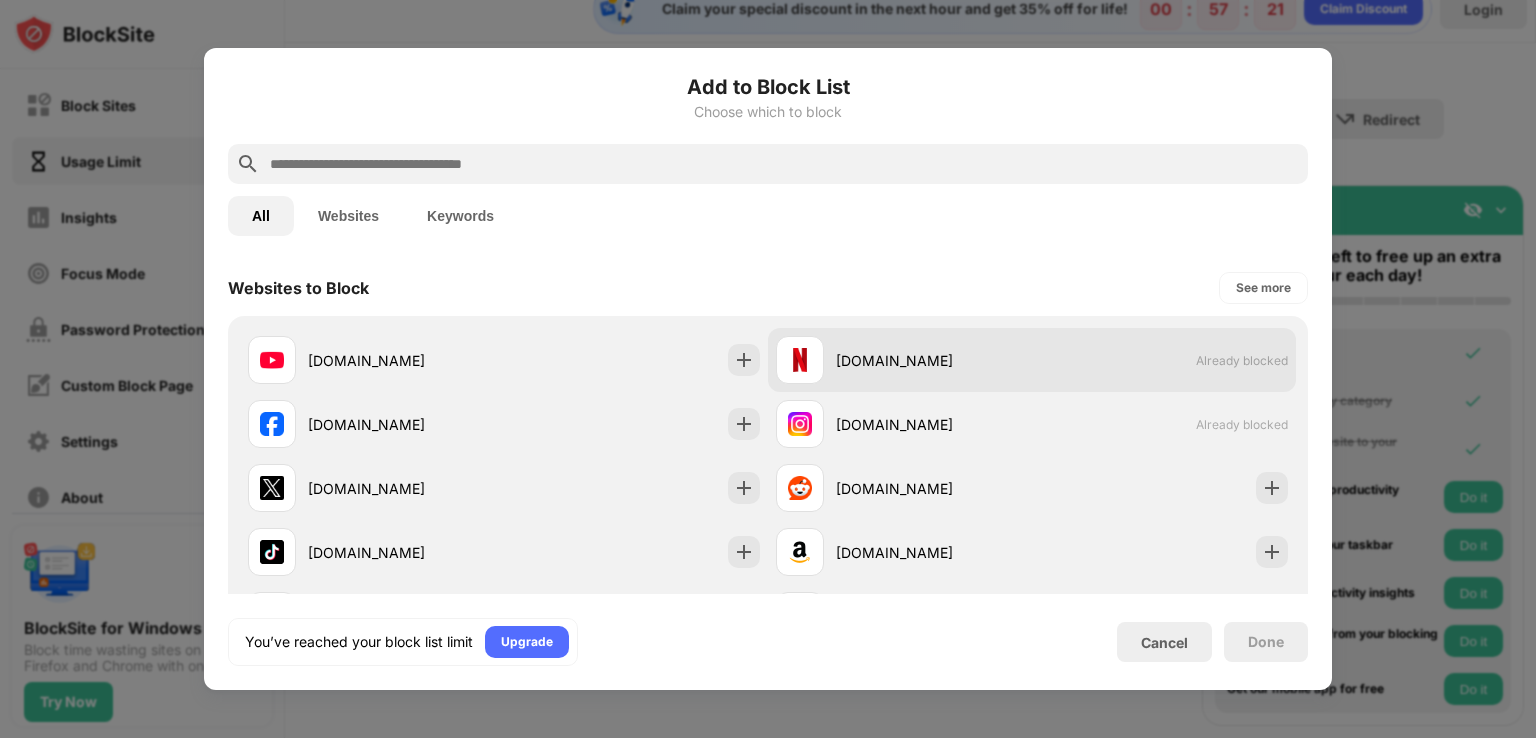 click on "[DOMAIN_NAME] Already blocked" at bounding box center [1032, 360] 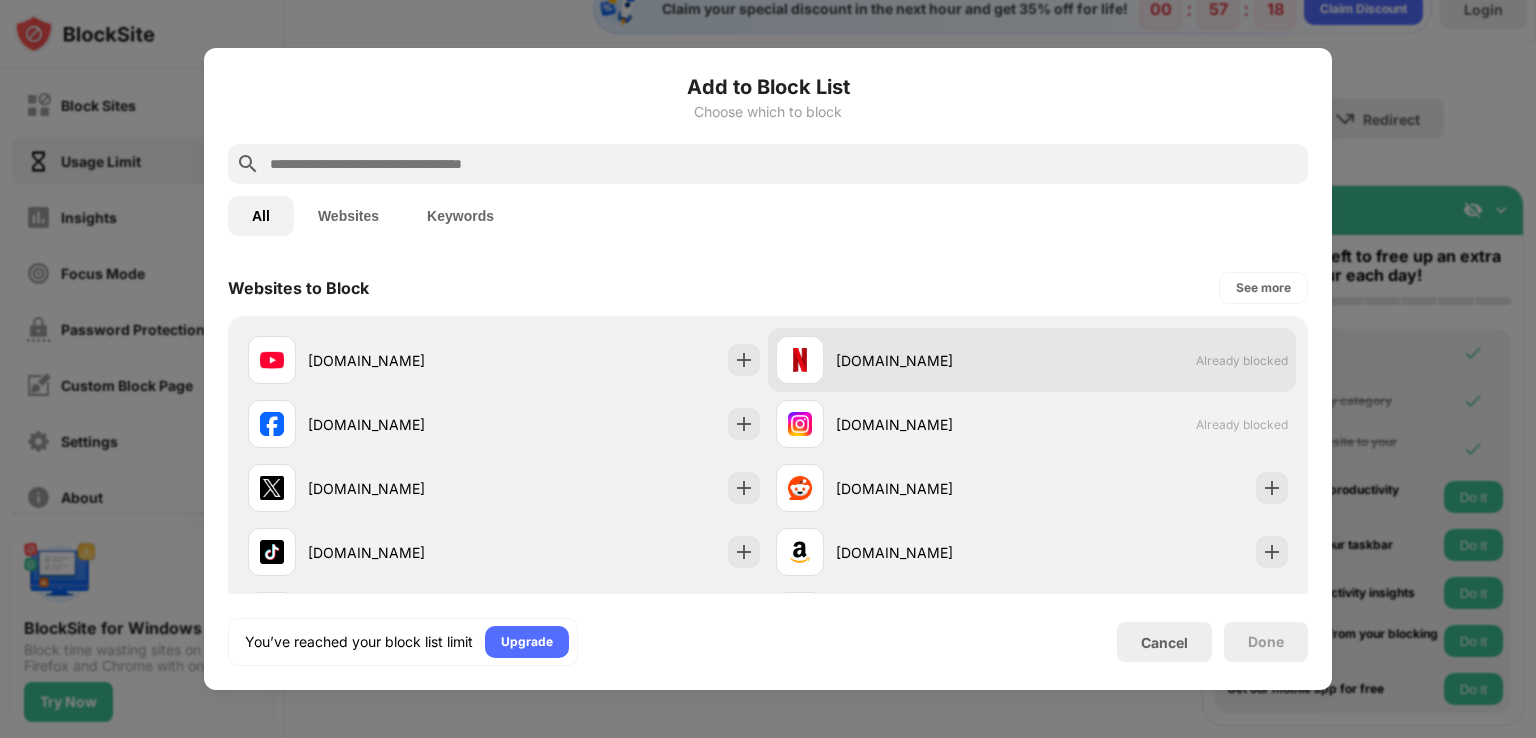 drag, startPoint x: 1215, startPoint y: 345, endPoint x: 842, endPoint y: 373, distance: 374.04947 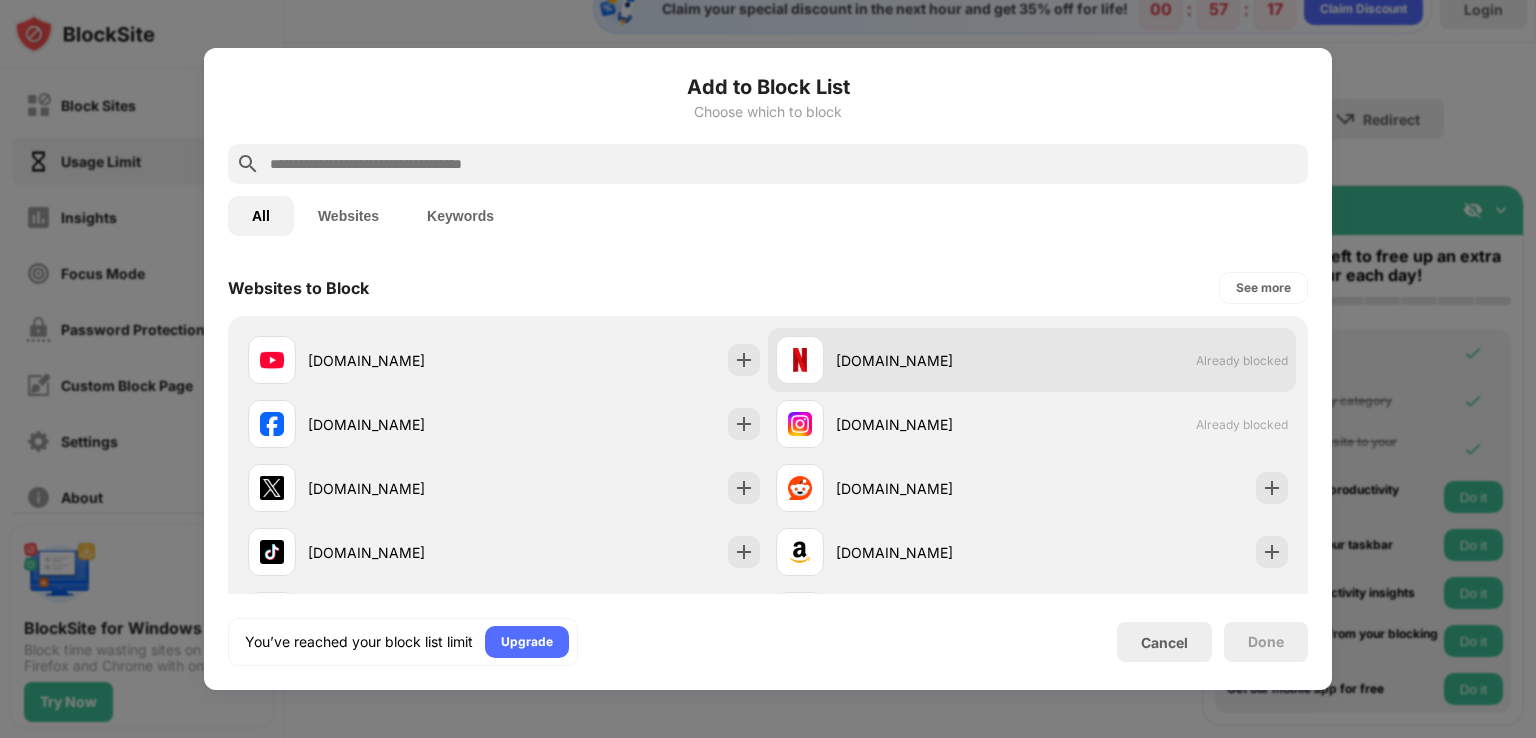 click on "[DOMAIN_NAME]" at bounding box center (904, 360) 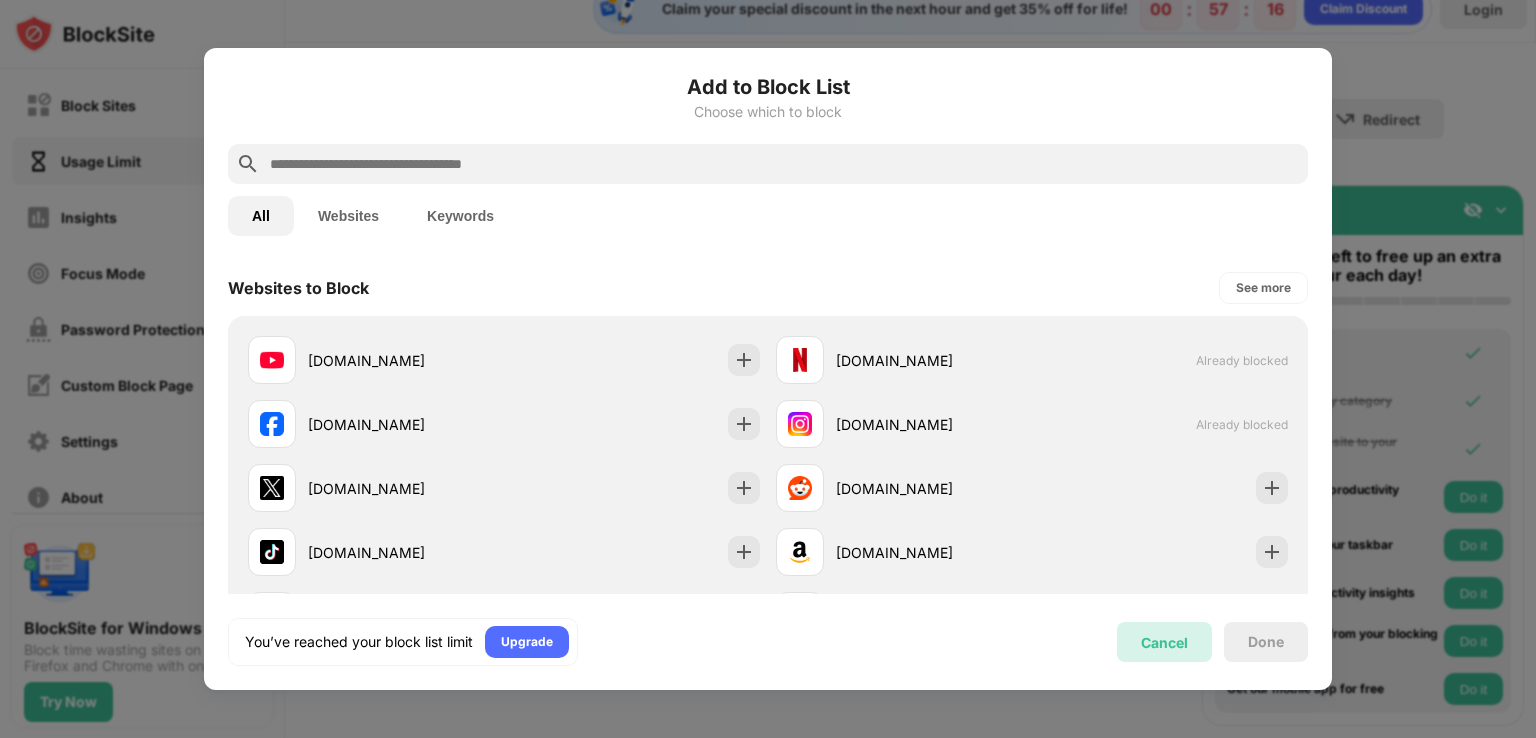 click on "Cancel" at bounding box center (1164, 642) 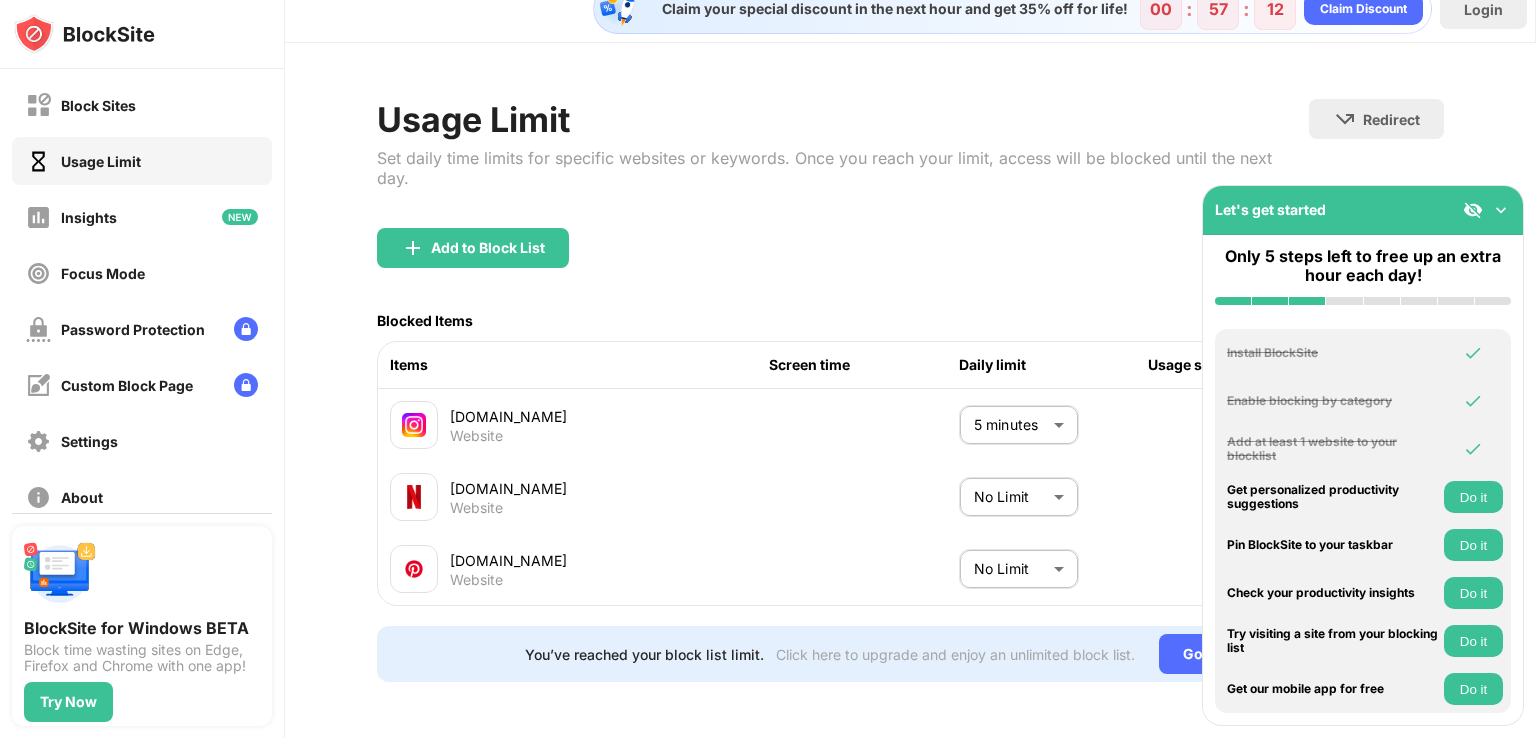 click on "Website" at bounding box center (476, 508) 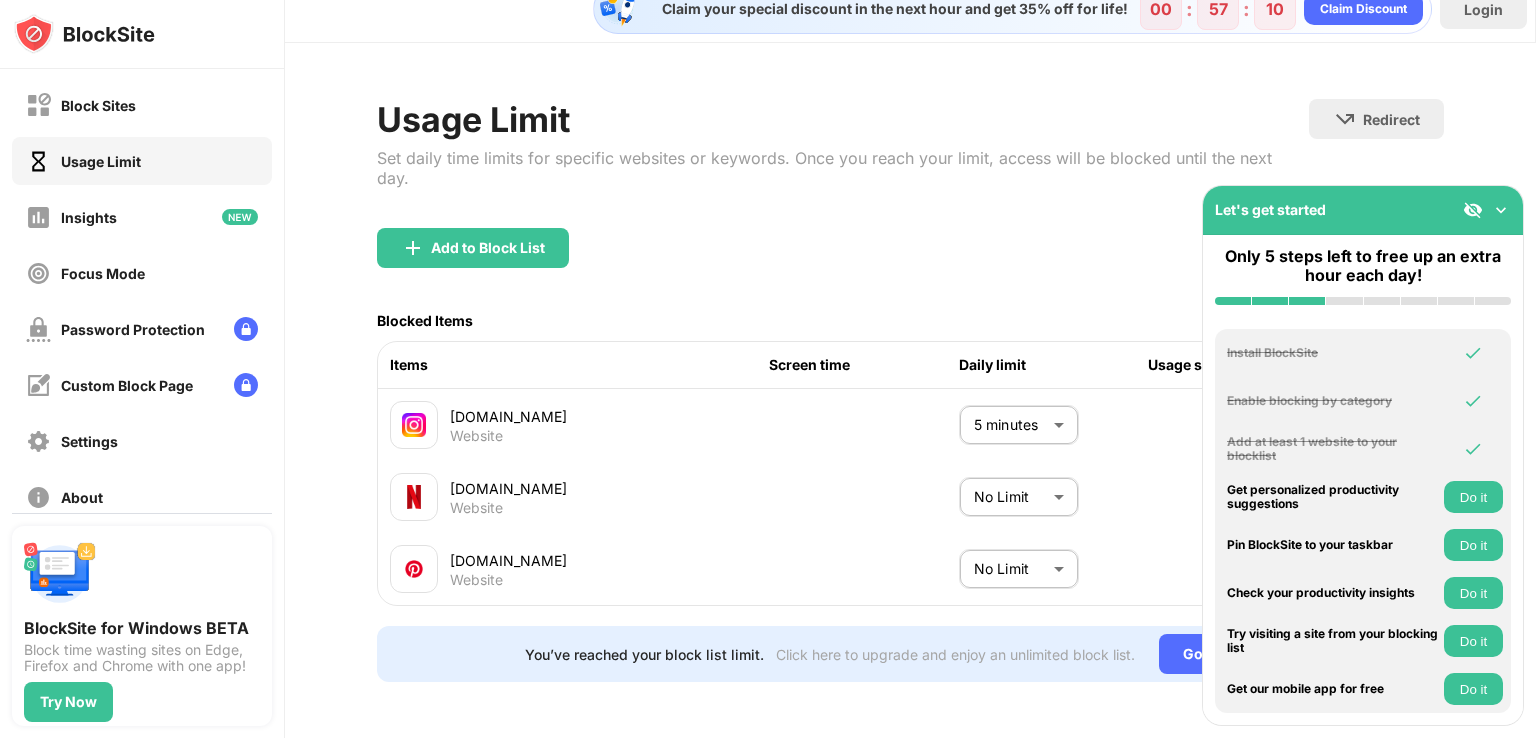 click at bounding box center (1501, 210) 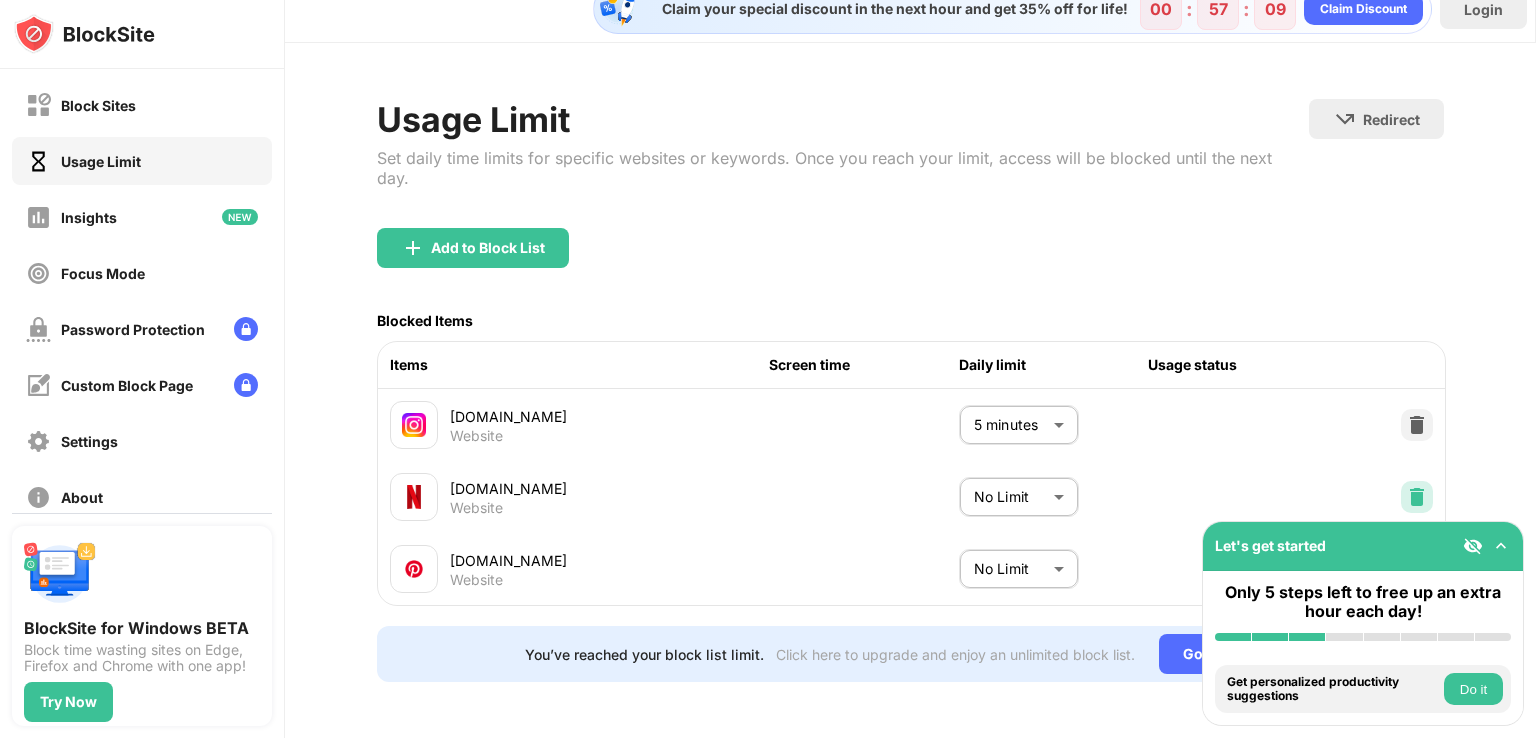 click at bounding box center (1417, 497) 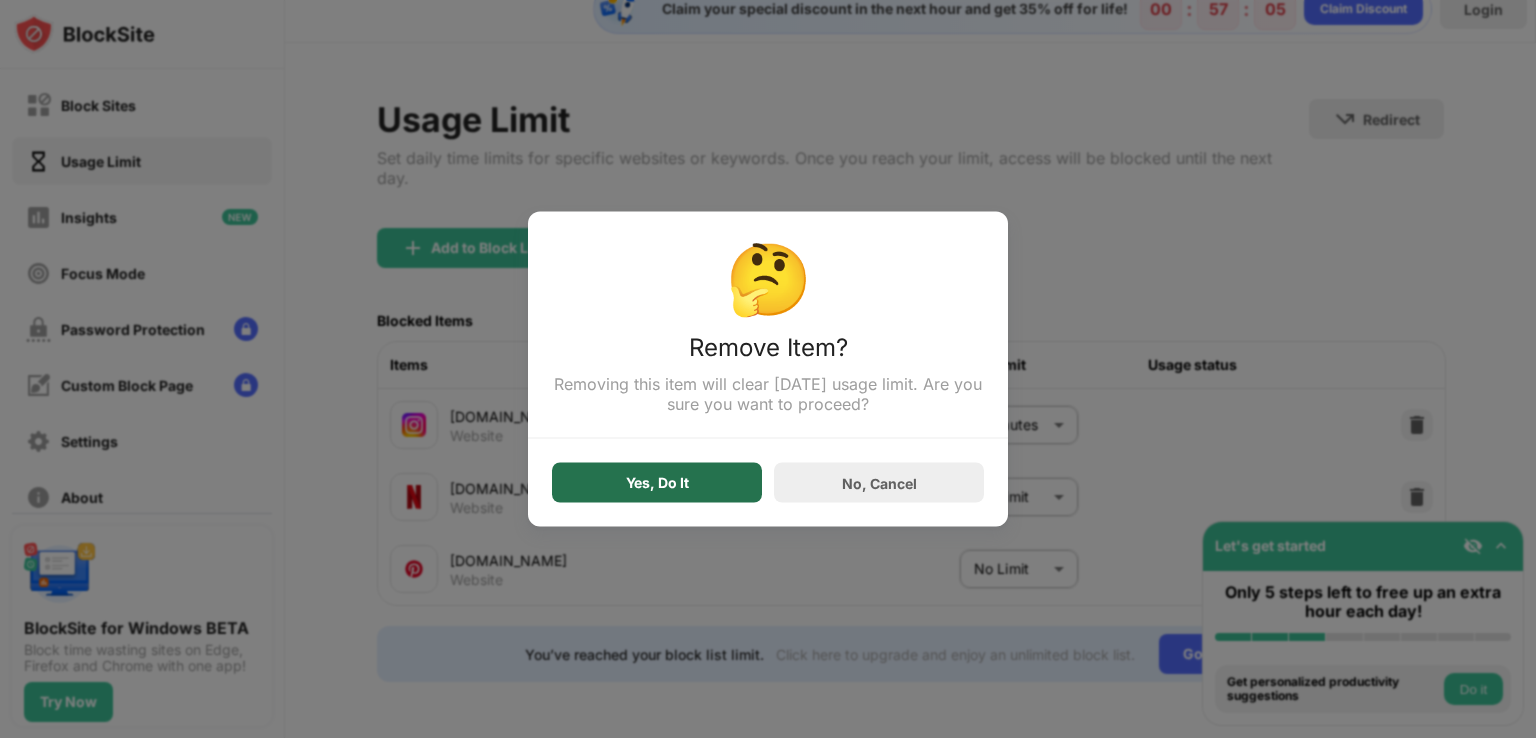 click on "Yes, Do It" at bounding box center (657, 483) 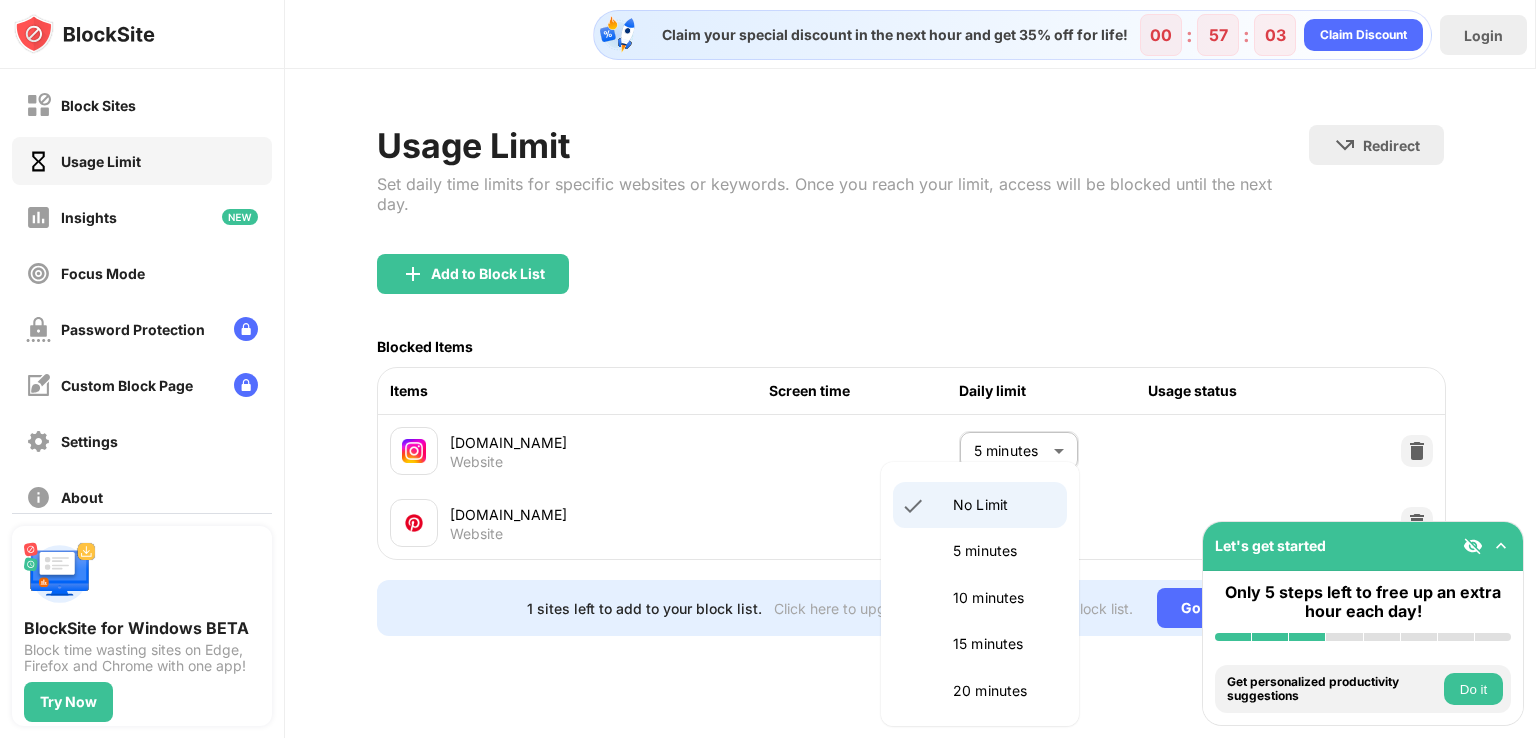 click on "Block Sites Usage Limit Insights Focus Mode Password Protection Custom Block Page Settings About Blocking Sync with other devices Disabled BlockSite for Windows BETA Block time wasting sites on Edge, Firefox and Chrome with one app! Try Now Let's get started Only 5 steps left to free up an extra hour each day! Install BlockSite Enable blocking by category Add at least 1 website to your blocklist Get personalized productivity suggestions Do it Pin BlockSite to your taskbar Do it Check your productivity insights Do it Try visiting a site from your blocking list Do it Get our mobile app for free Do it Claim your special discount in the next hour and get 35% off for life! 00 : 57 : 03 Claim Discount Login Usage Limit Set daily time limits for specific websites or keywords. Once you reach your limit, access will be blocked until the next day. Redirect Choose a site to be redirected to when blocking is active Add to Block List Blocked Items Items Screen time Daily limit Usage status [DOMAIN_NAME] Website 5 minutes" at bounding box center [768, 369] 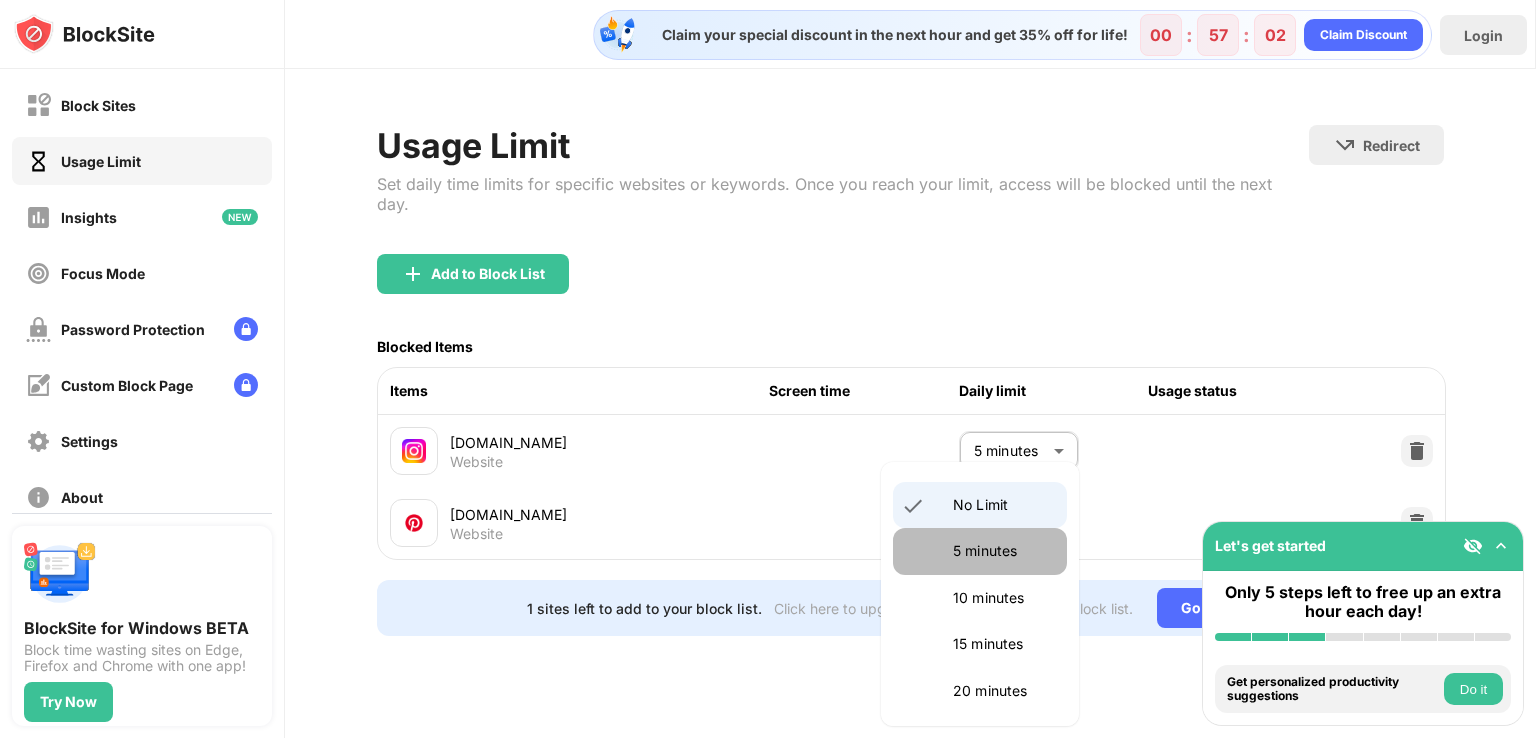 click on "5 minutes" at bounding box center (980, 551) 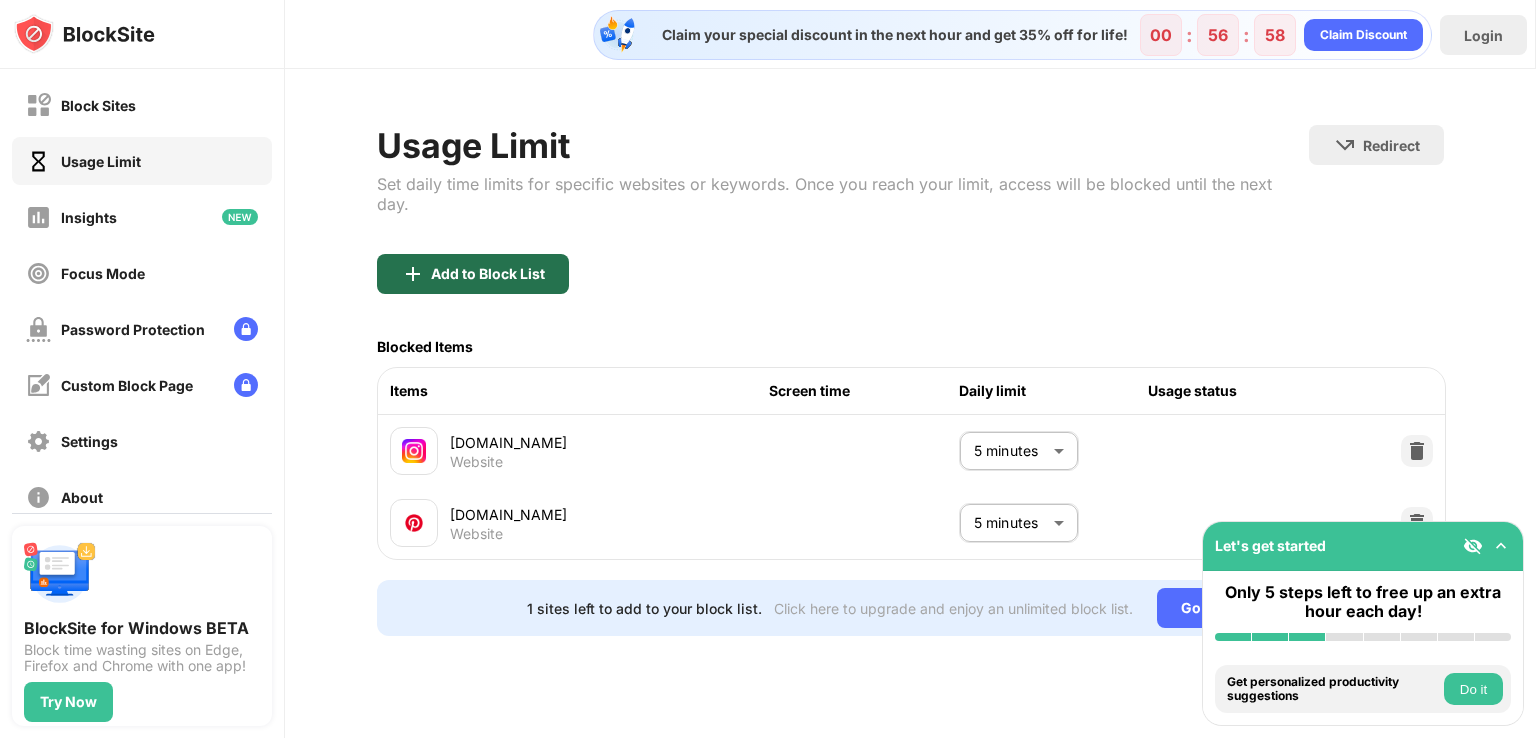 click on "Add to Block List" at bounding box center [473, 274] 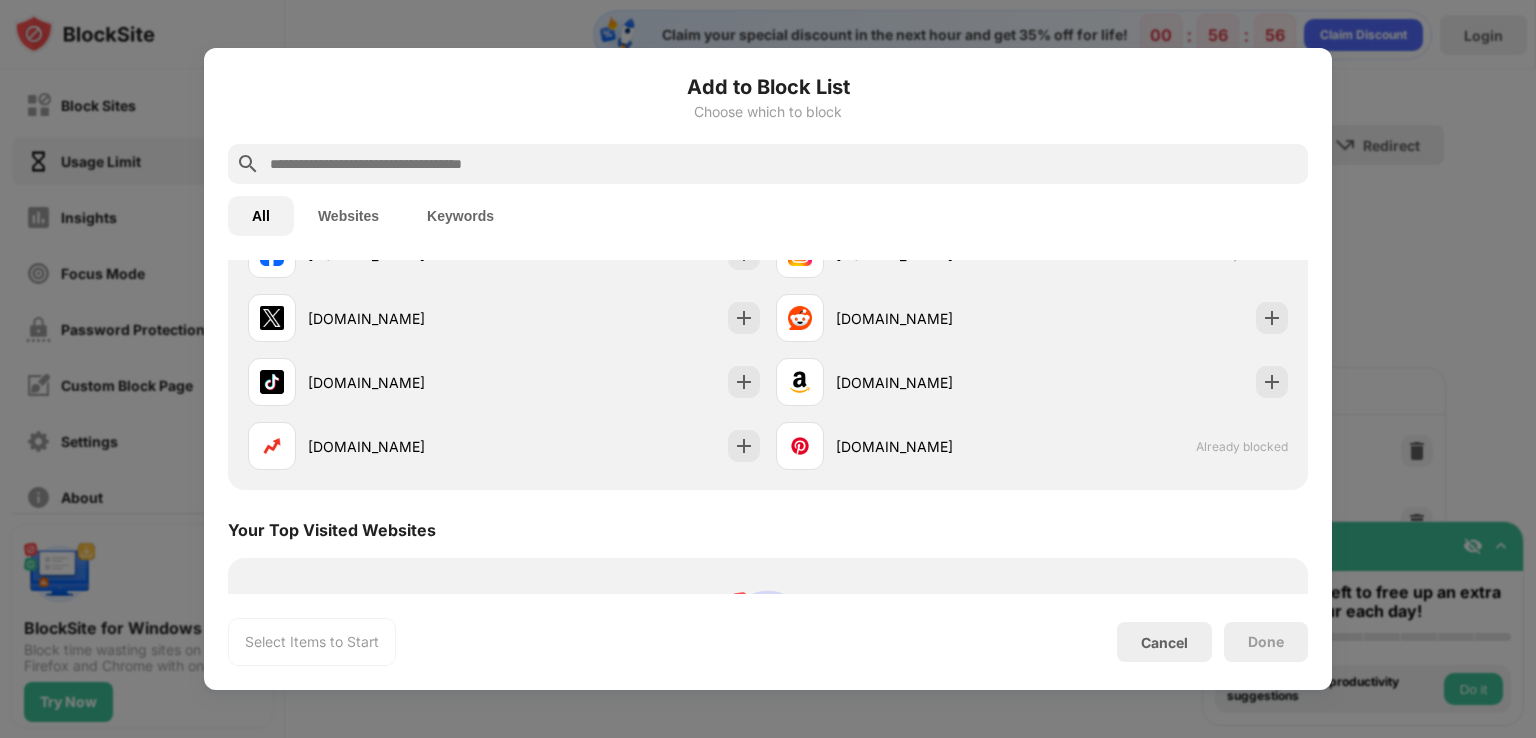 scroll, scrollTop: 0, scrollLeft: 0, axis: both 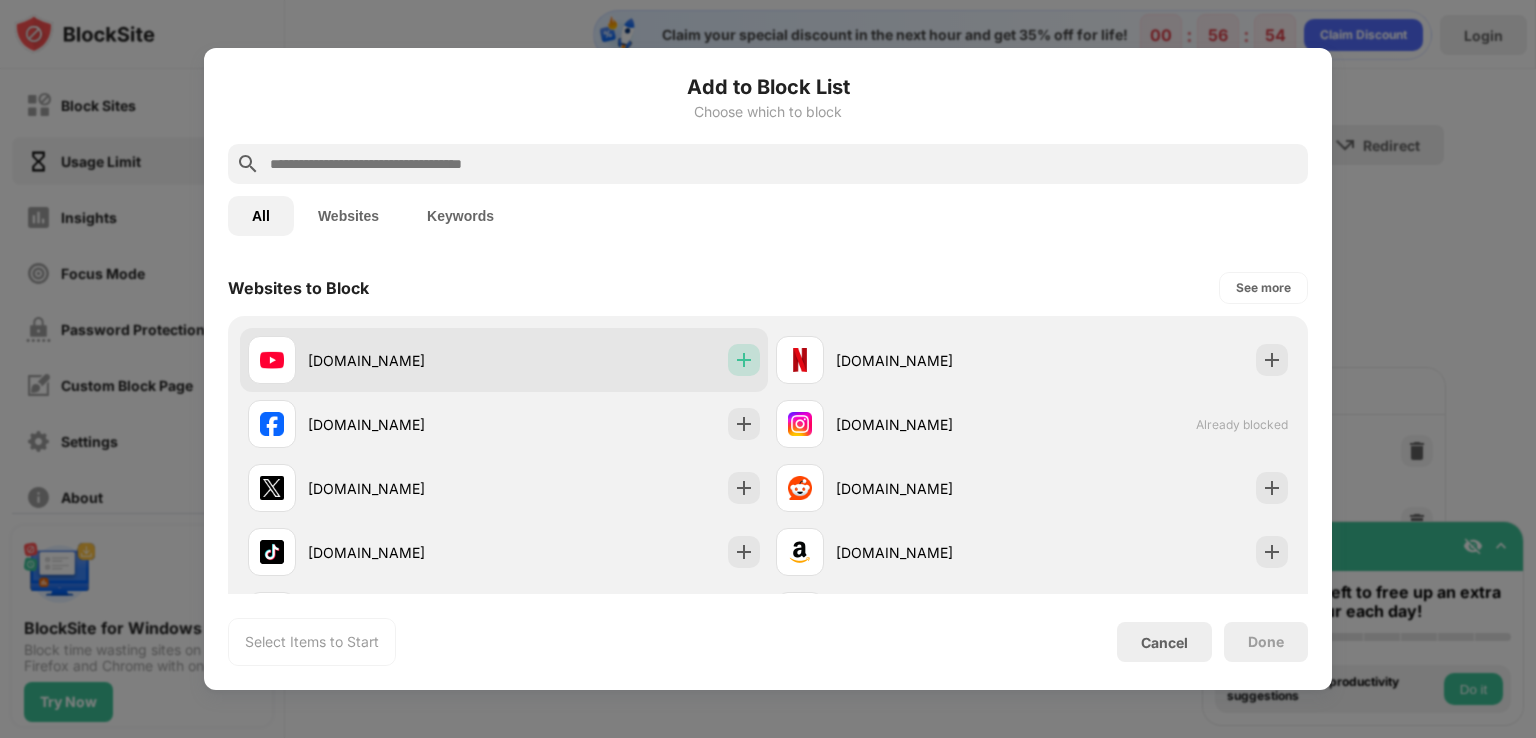 click at bounding box center [744, 360] 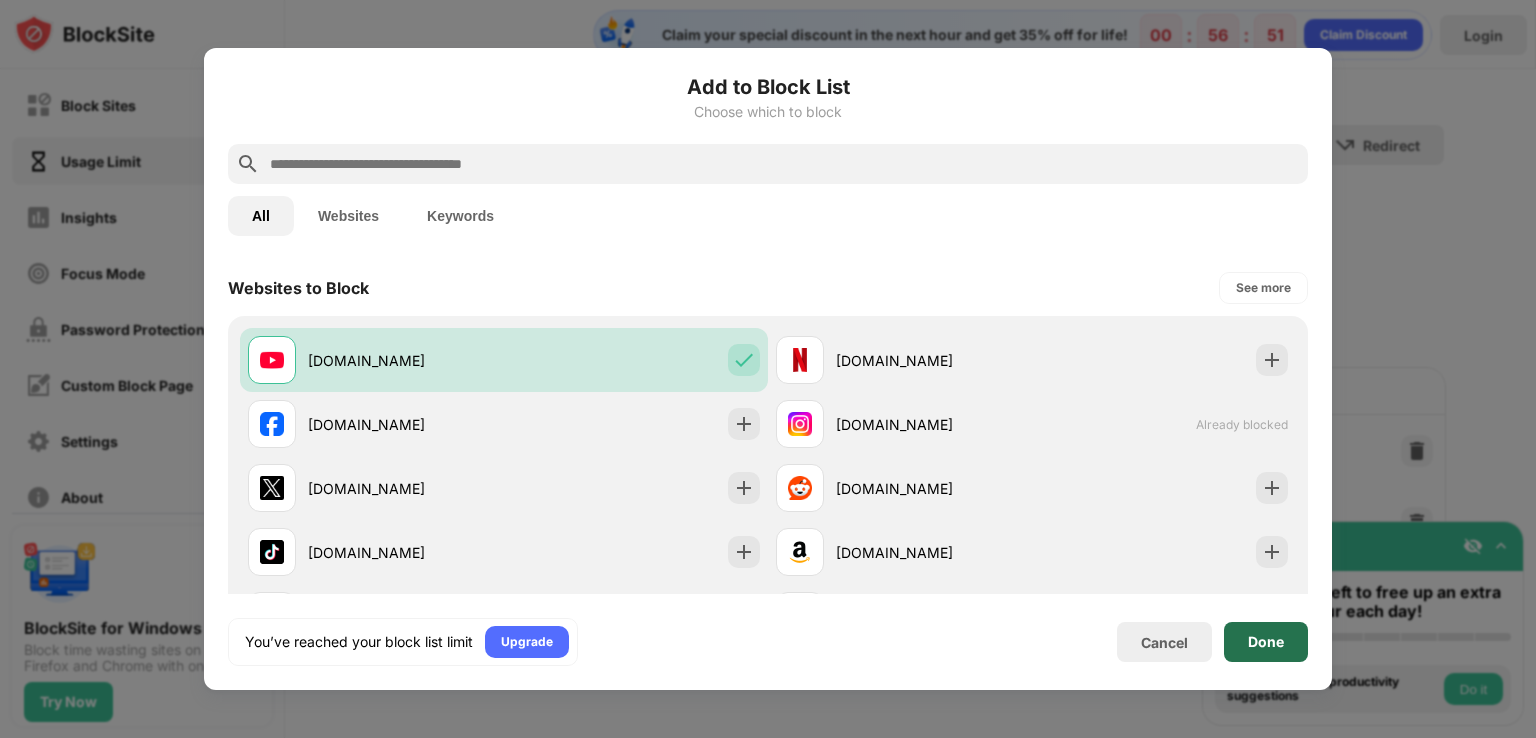 click on "Done" at bounding box center (1266, 642) 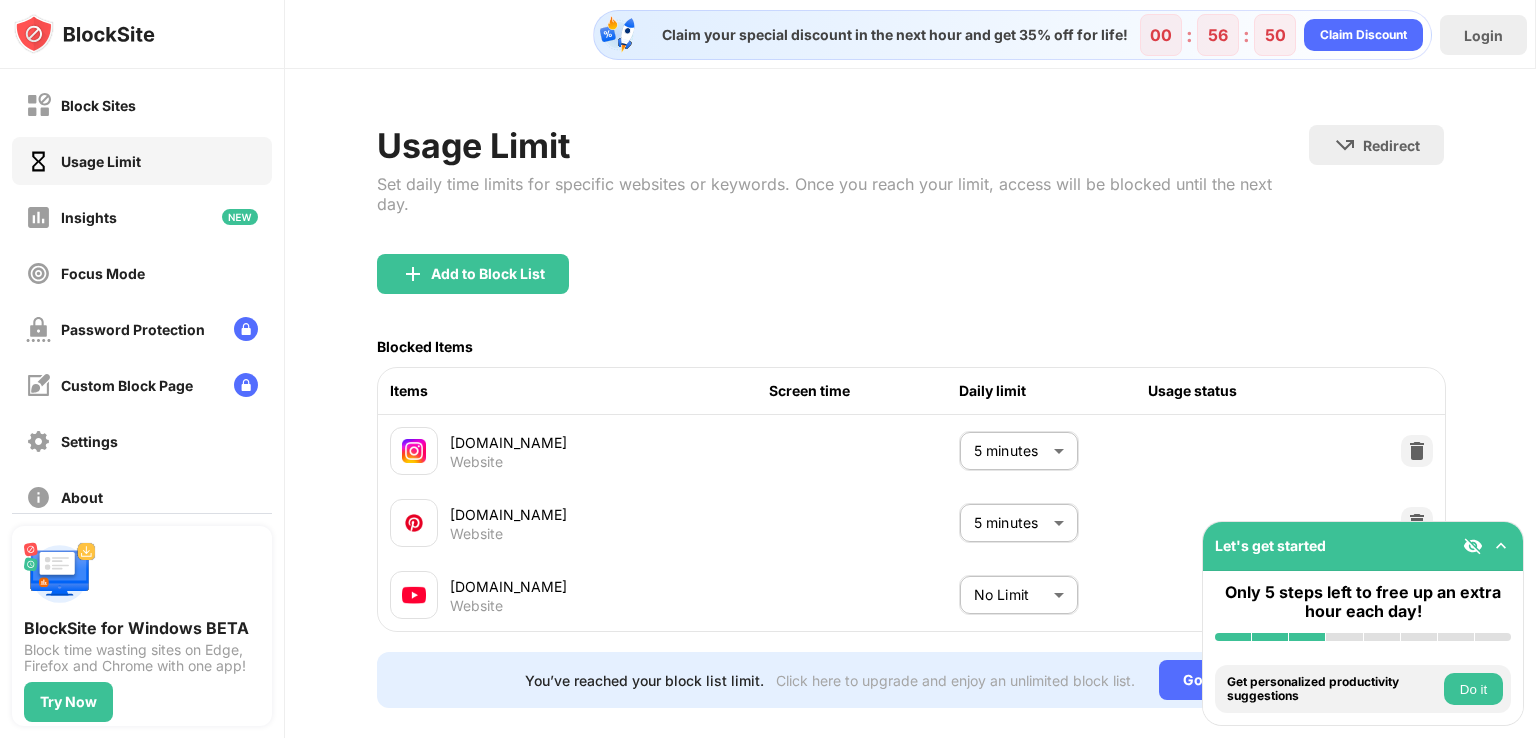 scroll, scrollTop: 0, scrollLeft: 0, axis: both 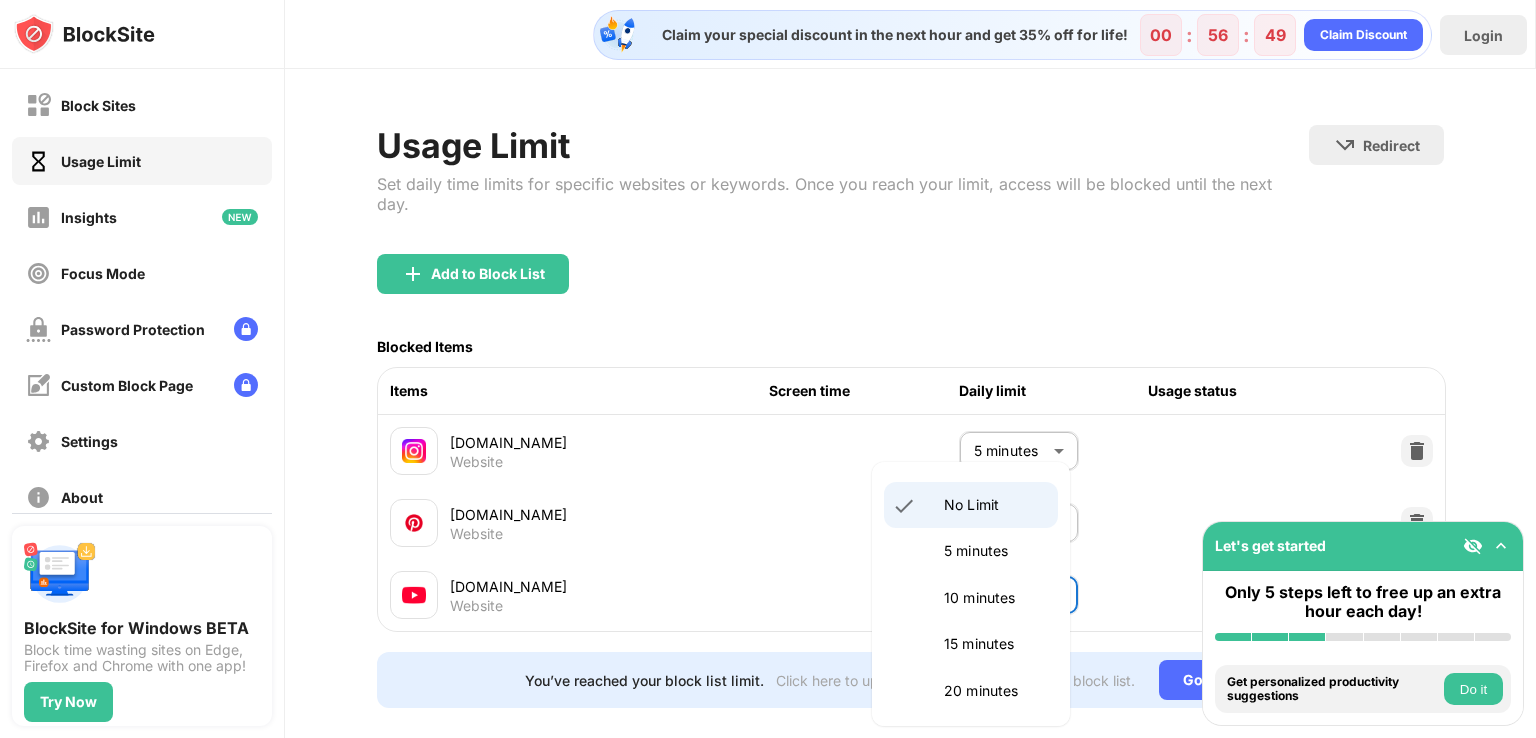 click on "Block Sites Usage Limit Insights Focus Mode Password Protection Custom Block Page Settings About Blocking Sync with other devices Disabled BlockSite for Windows BETA Block time wasting sites on Edge, Firefox and Chrome with one app! Try Now Let's get started Only 5 steps left to free up an extra hour each day! Install BlockSite Enable blocking by category Add at least 1 website to your blocklist Get personalized productivity suggestions Do it Pin BlockSite to your taskbar Do it Check your productivity insights Do it Try visiting a site from your blocking list Do it Get our mobile app for free Do it Claim your special discount in the next hour and get 35% off for life! 00 : 56 : 49 Claim Discount Login Usage Limit Set daily time limits for specific websites or keywords. Once you reach your limit, access will be blocked until the next day. Redirect Choose a site to be redirected to when blocking is active Add to Block List Blocked Items Items Screen time Daily limit Usage status [DOMAIN_NAME] Website 5 minutes" at bounding box center (768, 369) 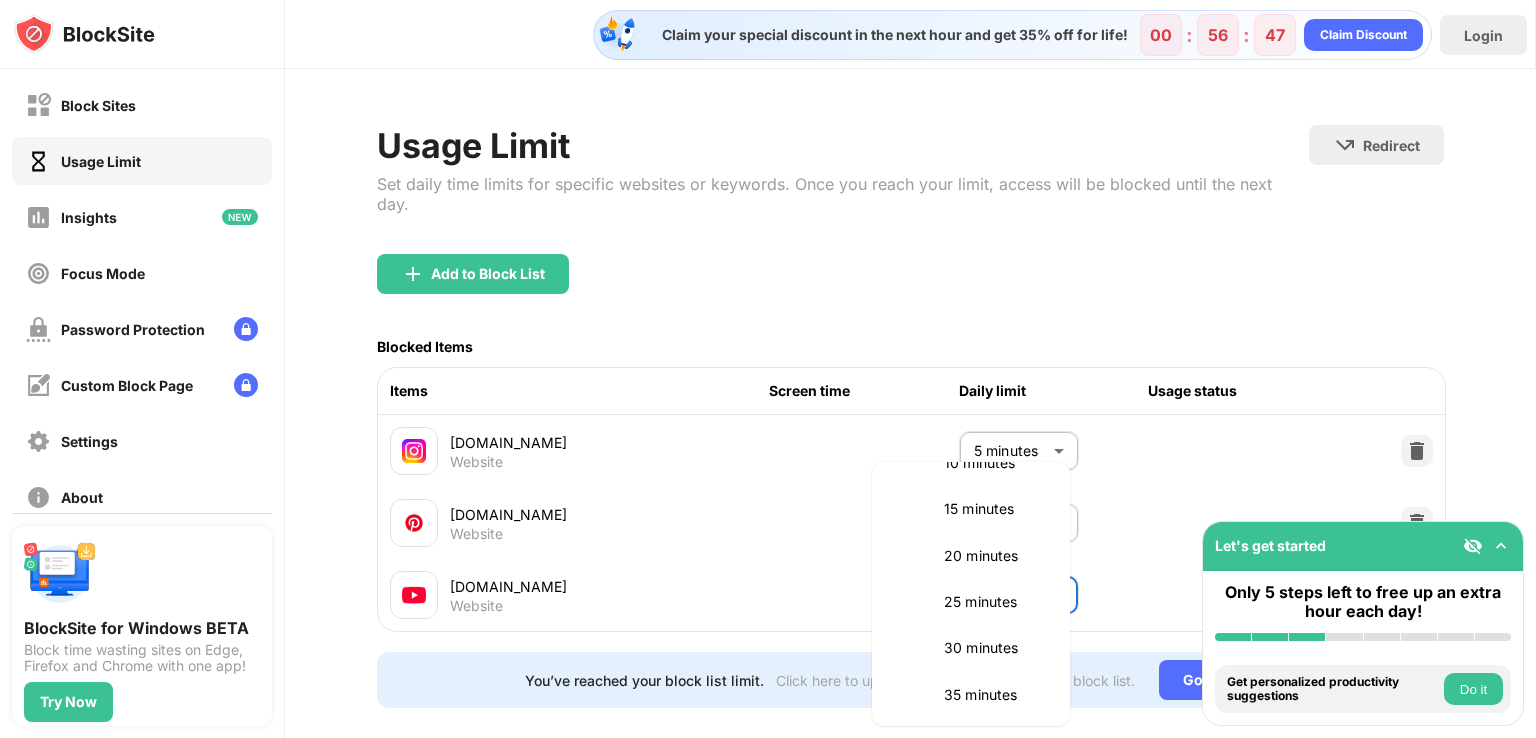 scroll, scrollTop: 136, scrollLeft: 0, axis: vertical 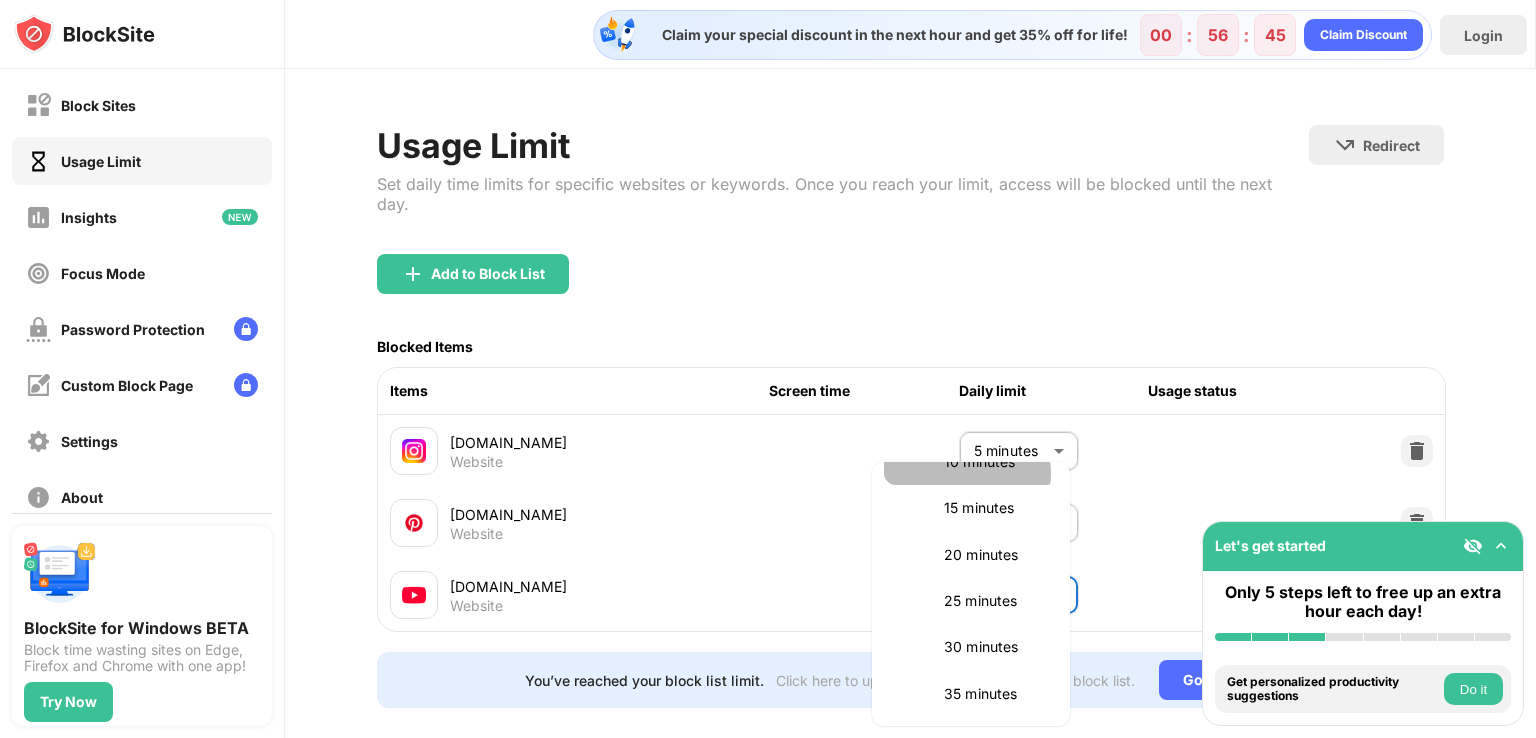 click on "10 minutes" at bounding box center [995, 462] 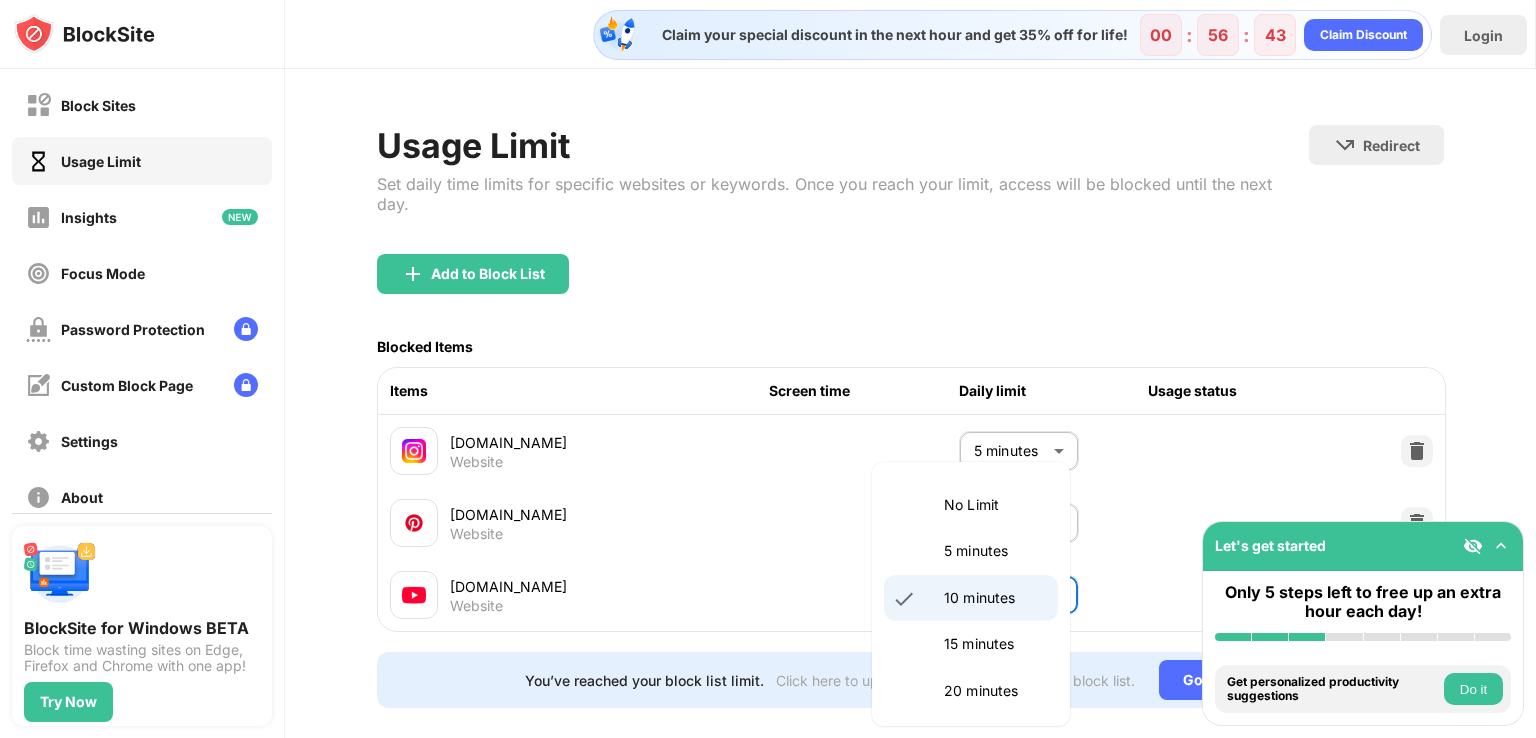 click on "Block Sites Usage Limit Insights Focus Mode Password Protection Custom Block Page Settings About Blocking Sync with other devices Disabled BlockSite for Windows BETA Block time wasting sites on Edge, Firefox and Chrome with one app! Try Now Let's get started Only 5 steps left to free up an extra hour each day! Install BlockSite Enable blocking by category Add at least 1 website to your blocklist Get personalized productivity suggestions Do it Pin BlockSite to your taskbar Do it Check your productivity insights Do it Try visiting a site from your blocking list Do it Get our mobile app for free Do it Claim your special discount in the next hour and get 35% off for life! 00 : 56 : 43 Claim Discount Login Usage Limit Set daily time limits for specific websites or keywords. Once you reach your limit, access will be blocked until the next day. Redirect Choose a site to be redirected to when blocking is active Add to Block List Blocked Items Items Screen time Daily limit Usage status [DOMAIN_NAME] Website 5 minutes" at bounding box center (768, 369) 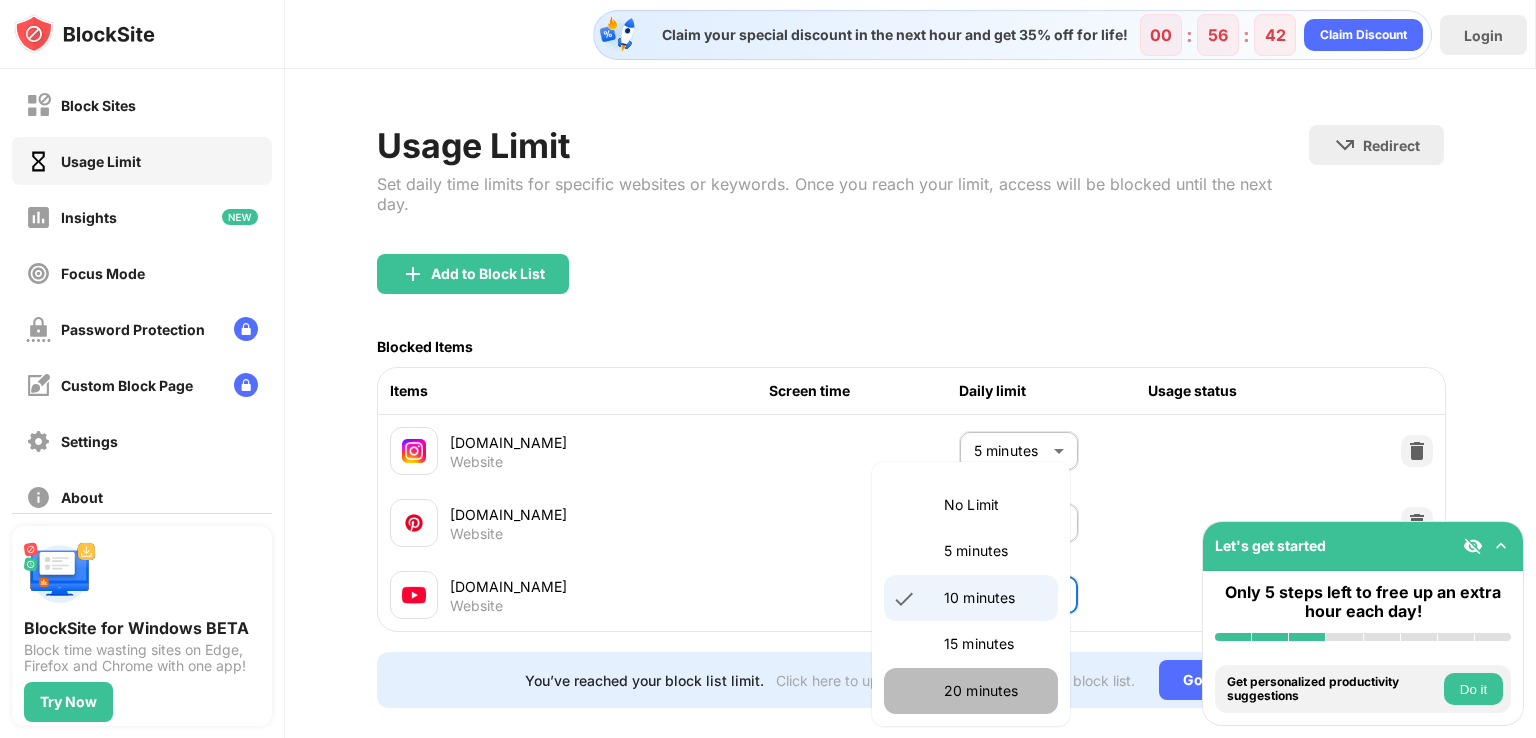 click on "20 minutes" at bounding box center [971, 691] 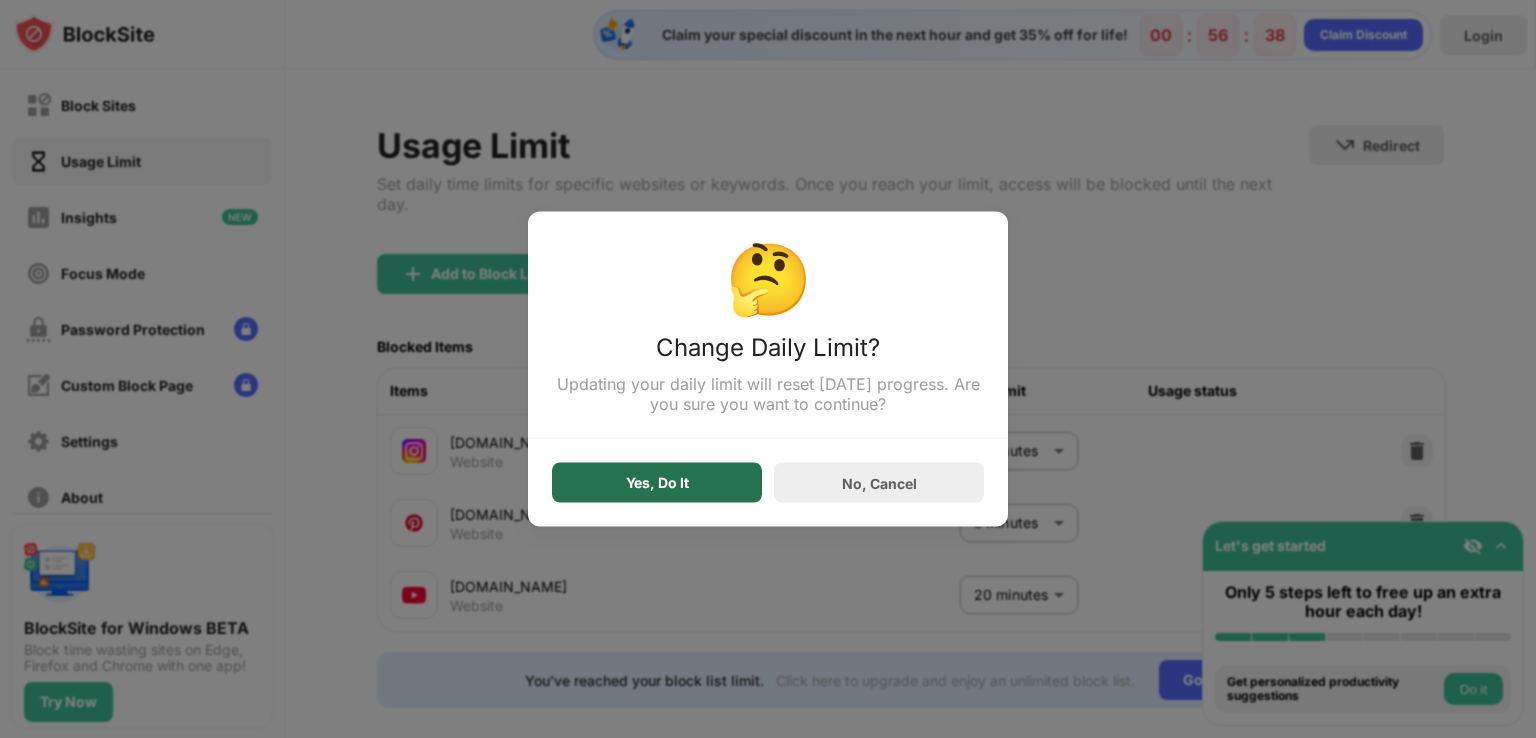 click on "Yes, Do It" at bounding box center [657, 483] 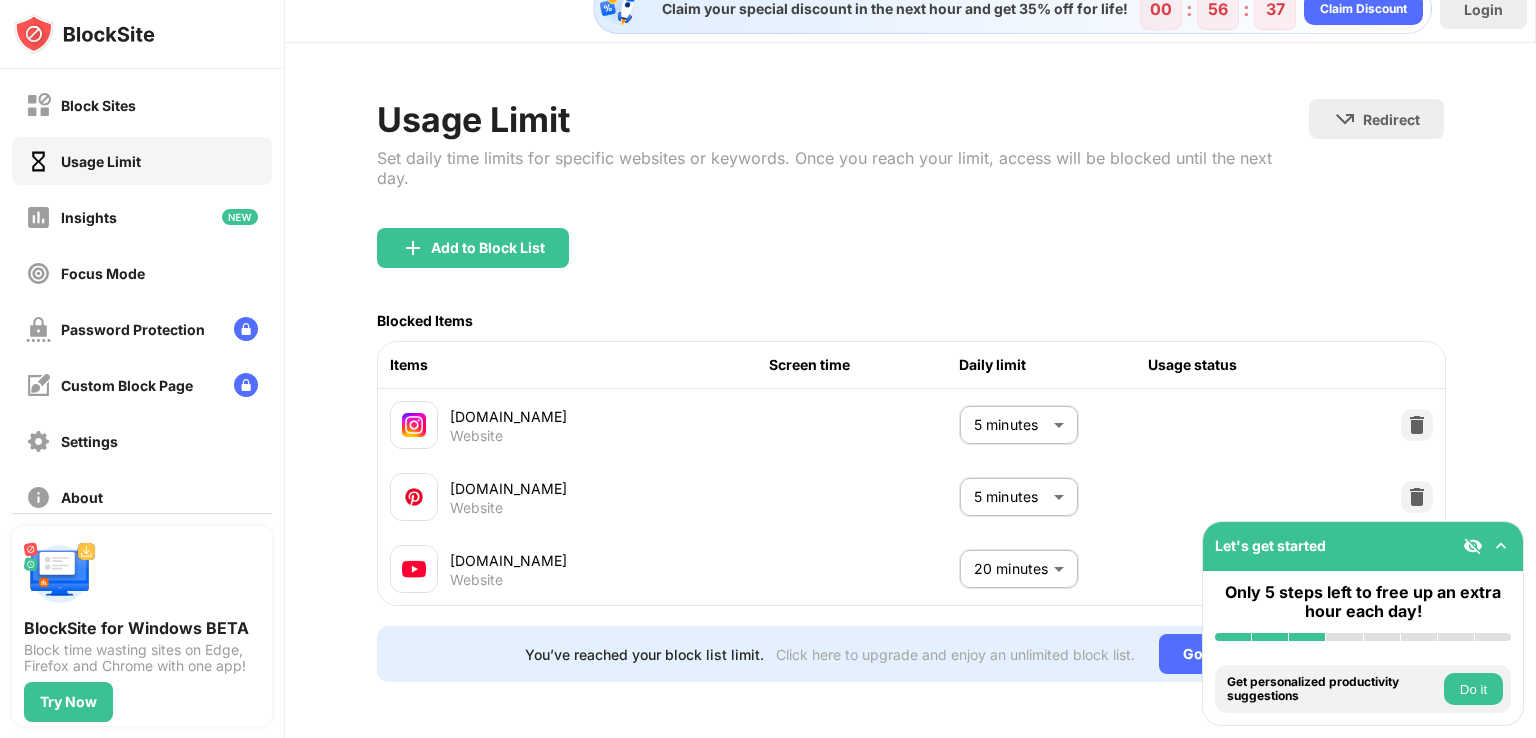 scroll, scrollTop: 0, scrollLeft: 0, axis: both 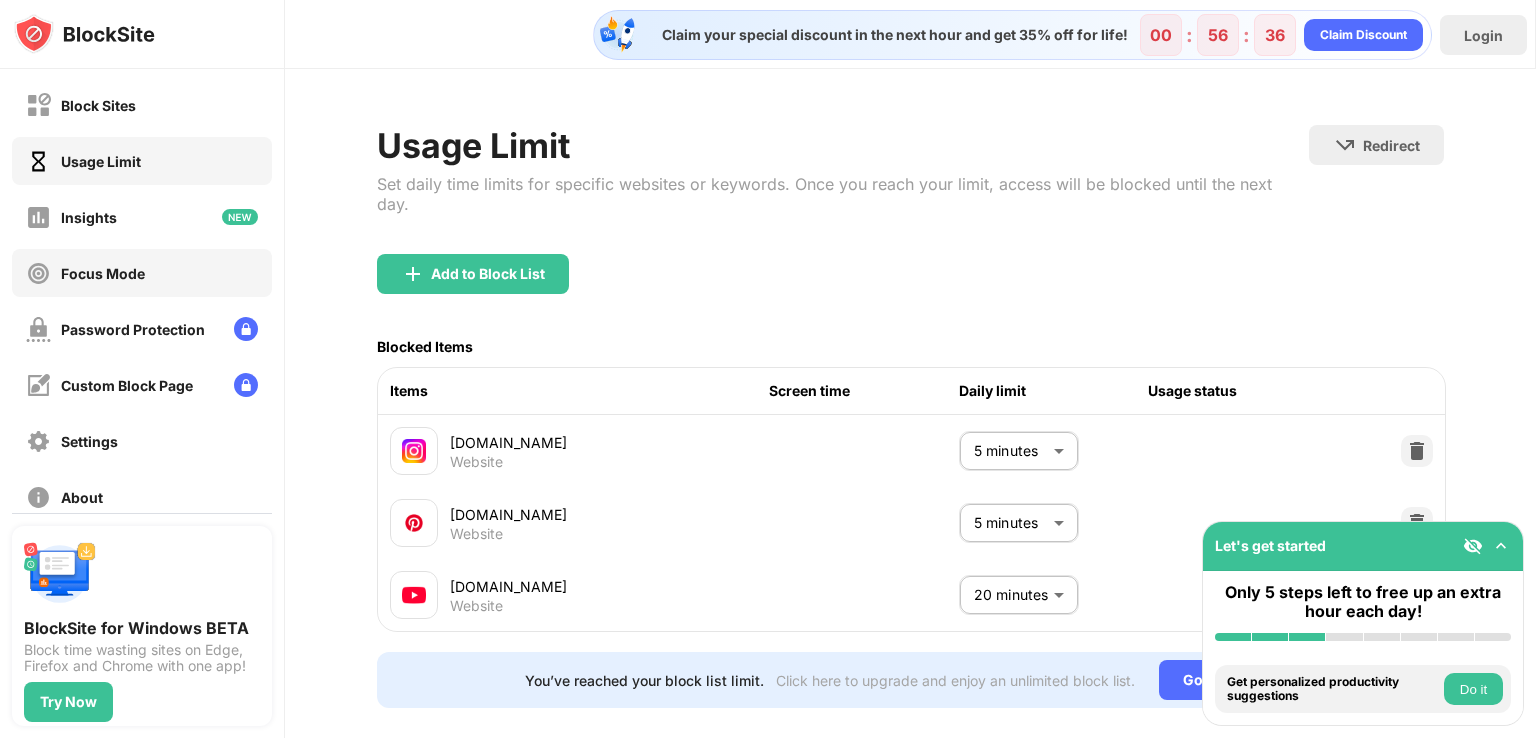 click on "Focus Mode" at bounding box center (103, 273) 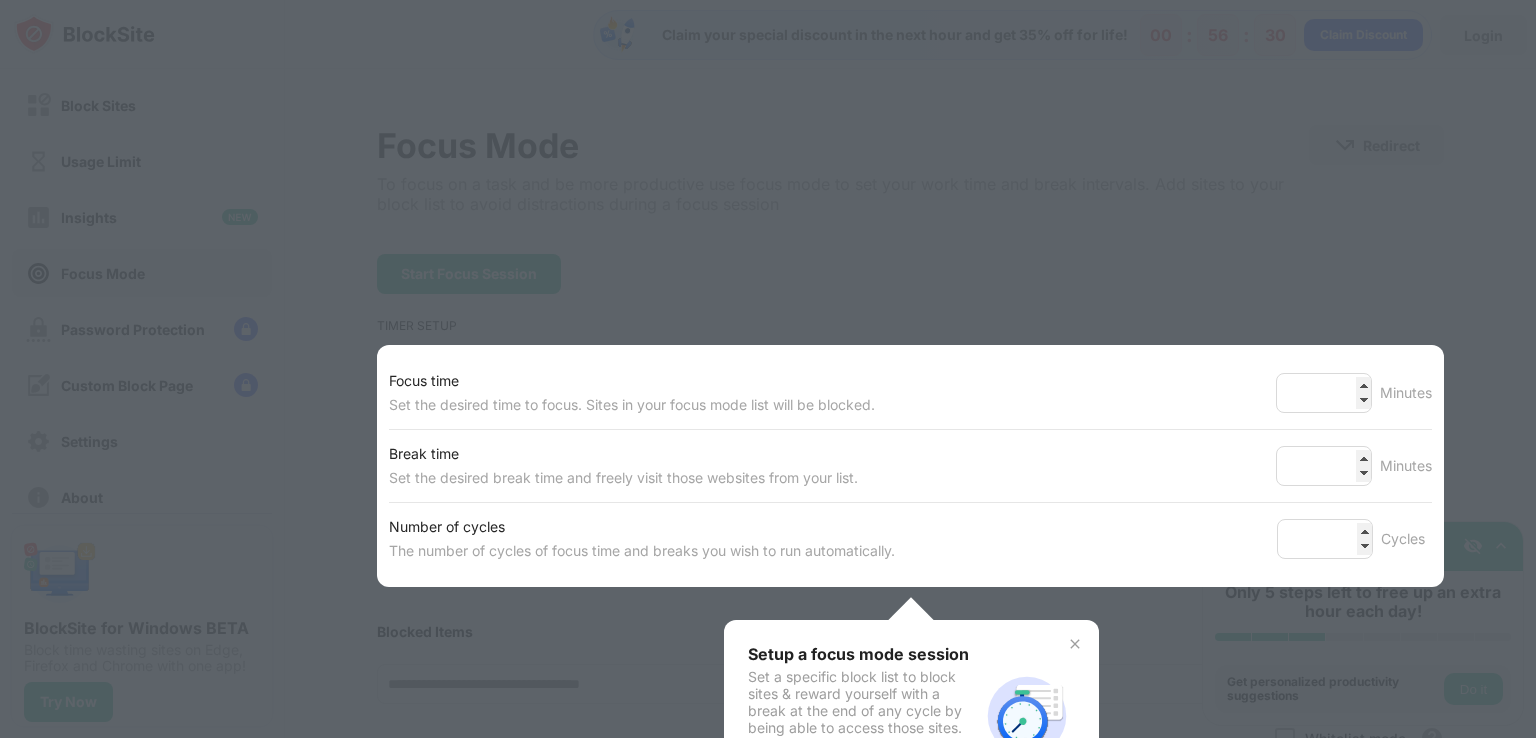 click at bounding box center (768, 369) 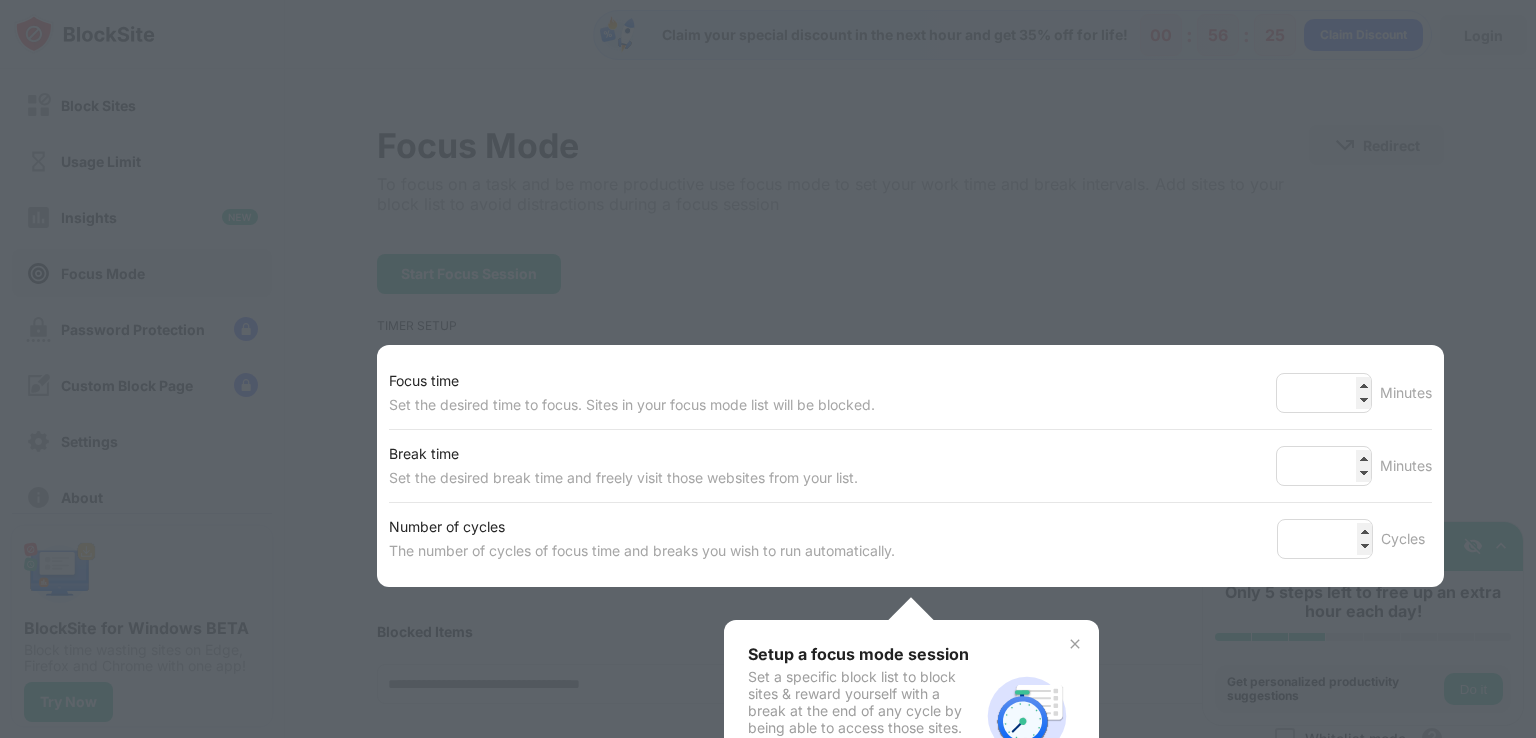 drag, startPoint x: 418, startPoint y: 109, endPoint x: 543, endPoint y: -53, distance: 204.61916 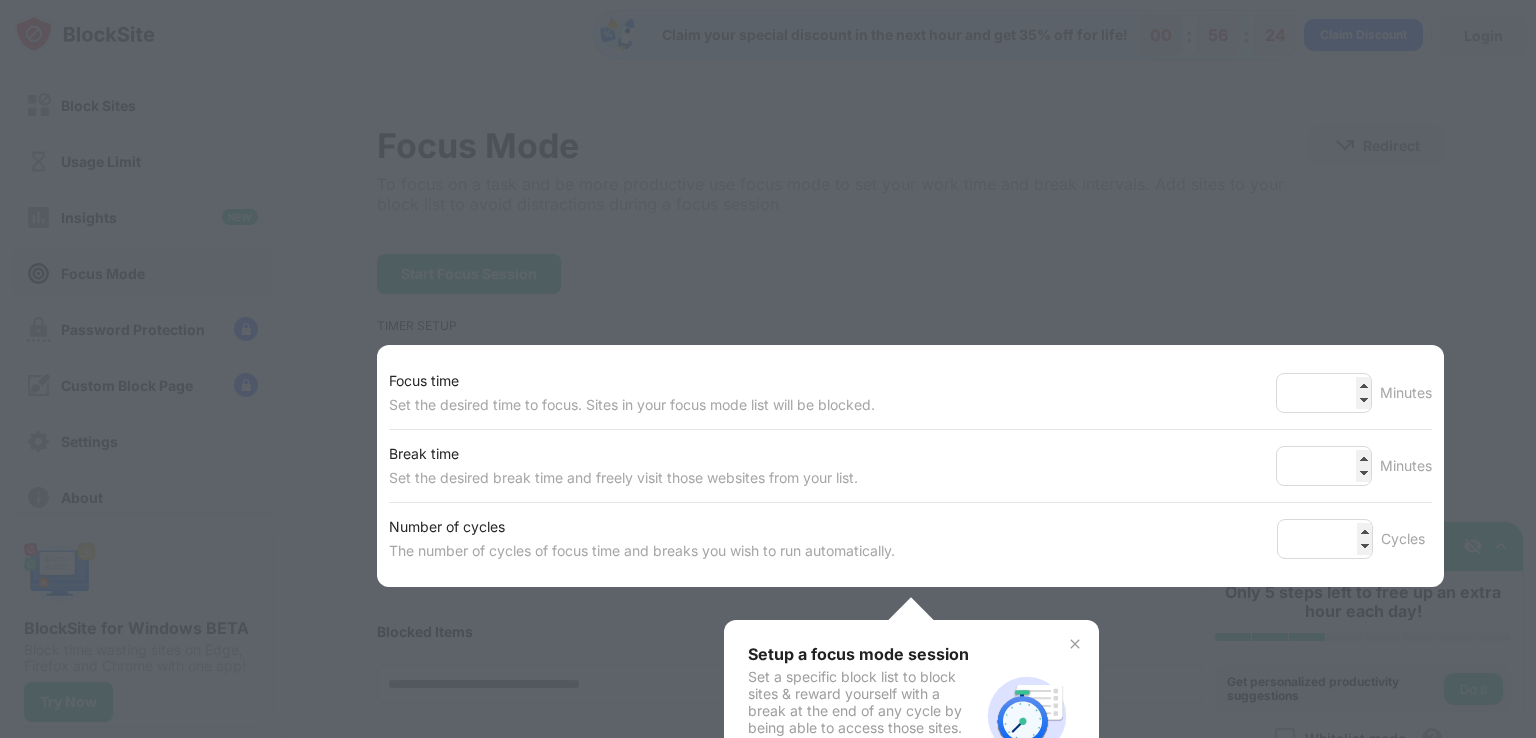click at bounding box center [768, 369] 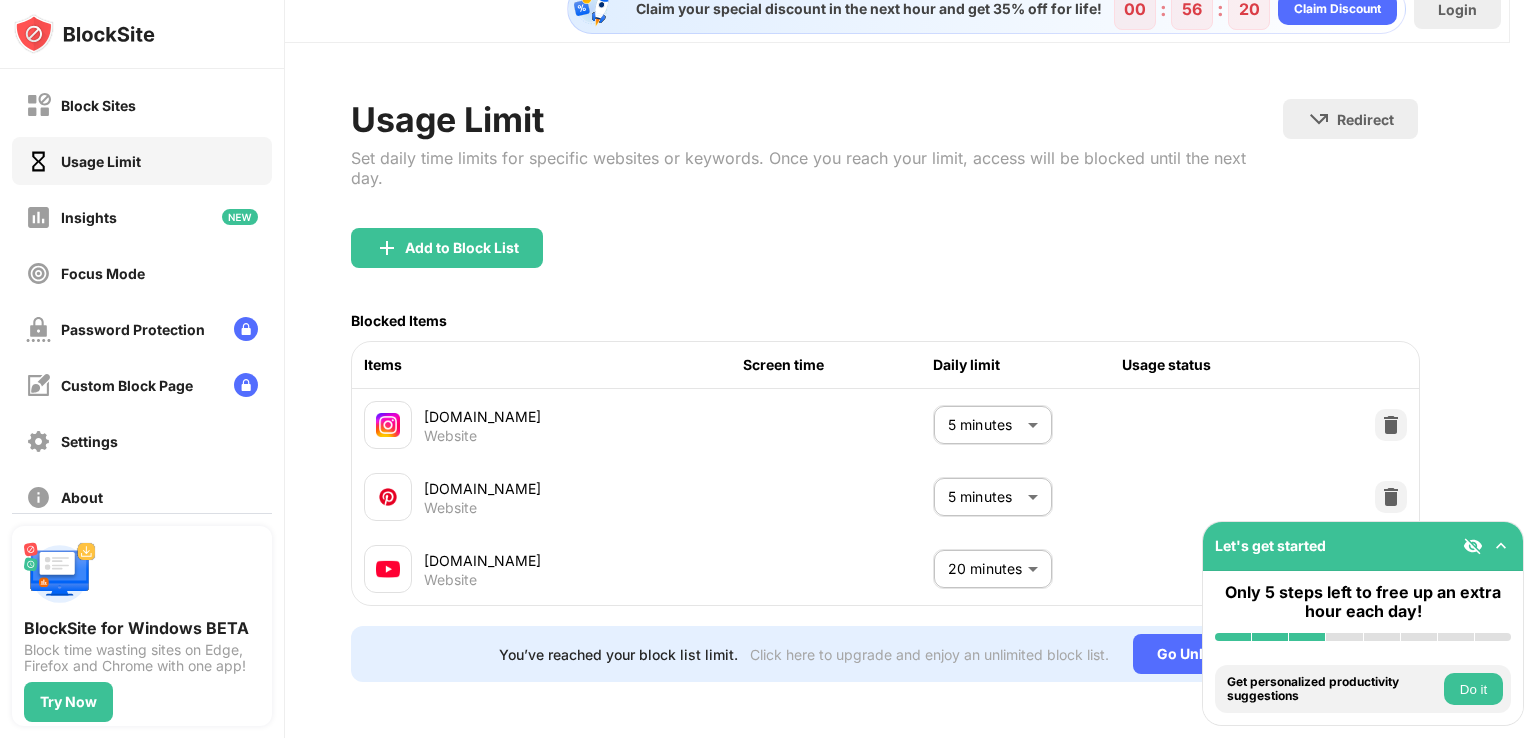 scroll, scrollTop: 0, scrollLeft: 26, axis: horizontal 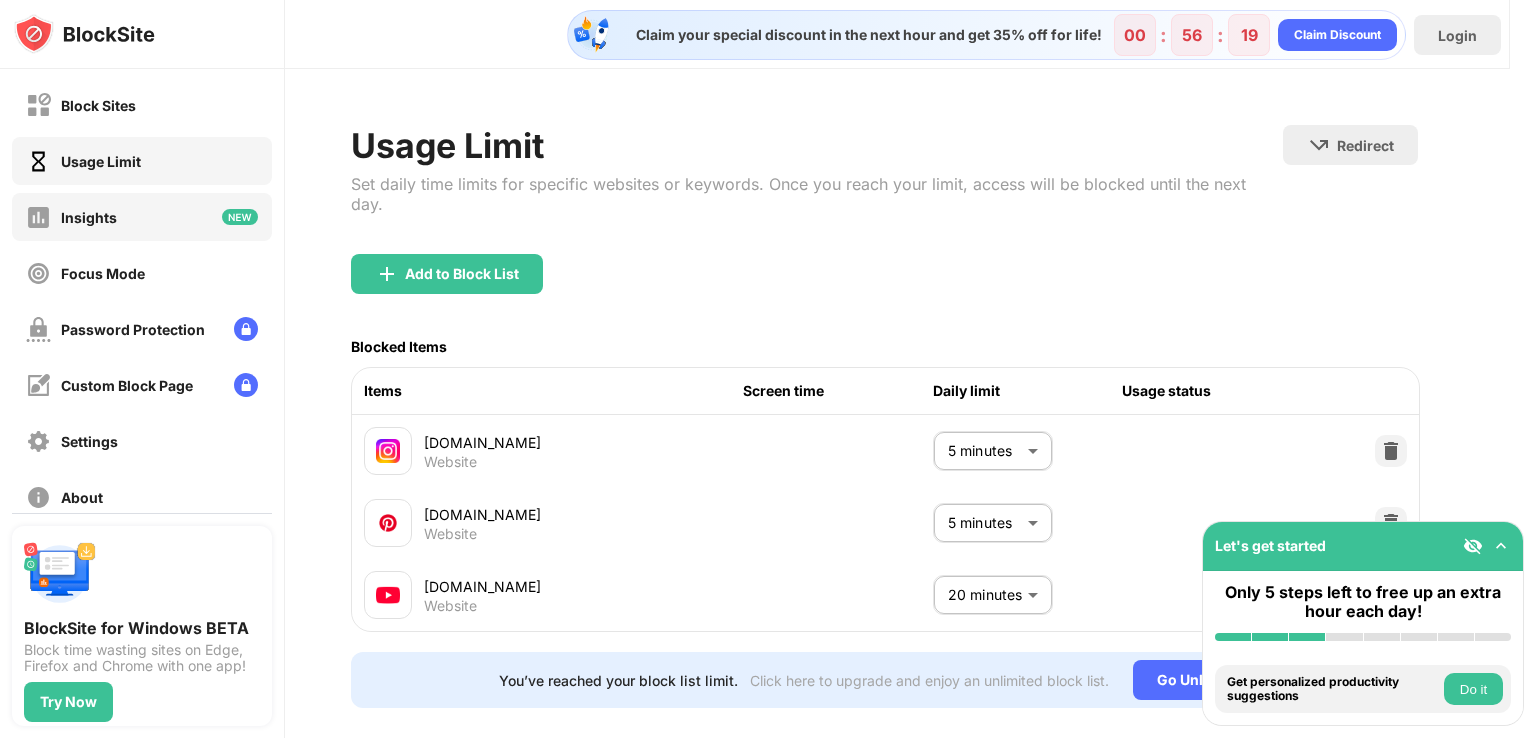 click on "Insights" at bounding box center (142, 217) 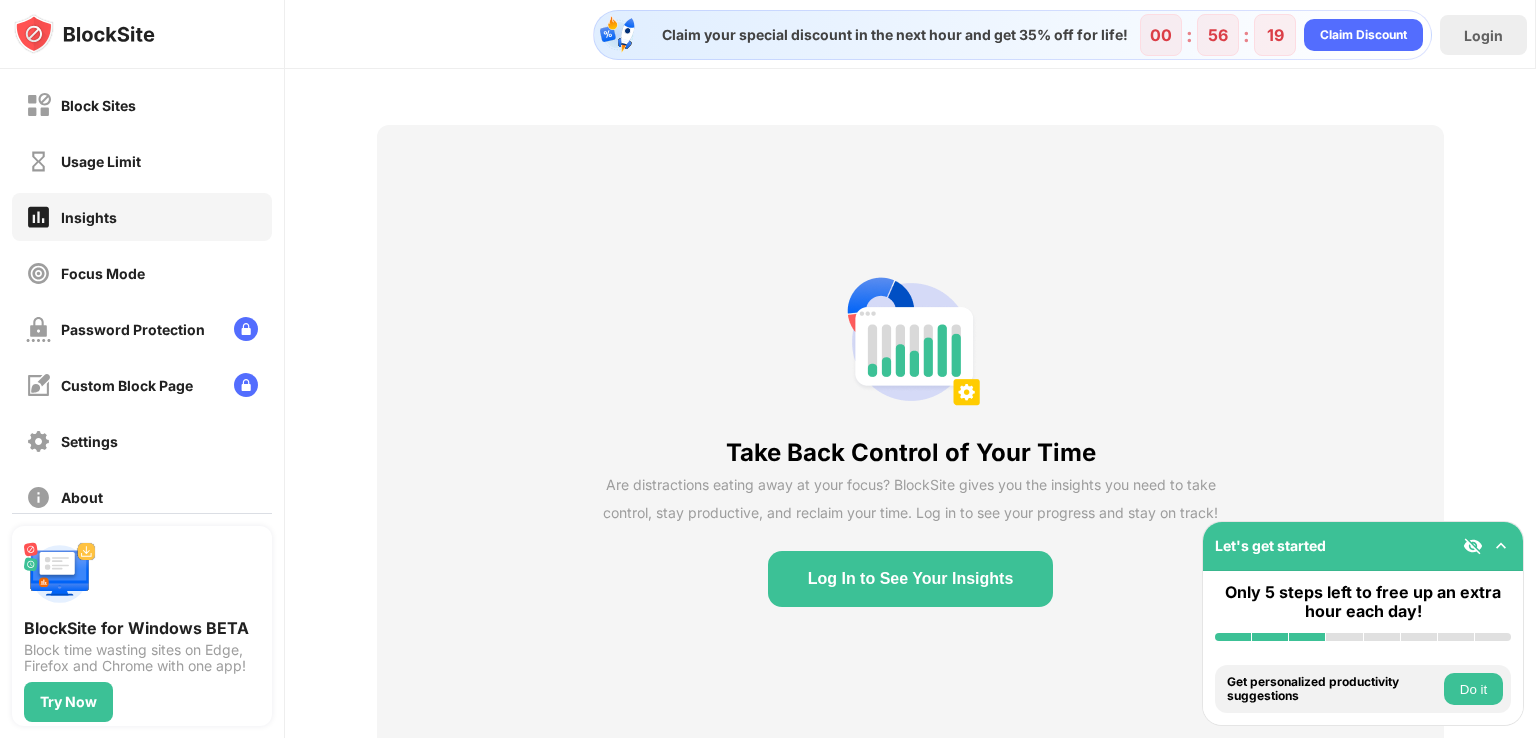 scroll, scrollTop: 0, scrollLeft: 15, axis: horizontal 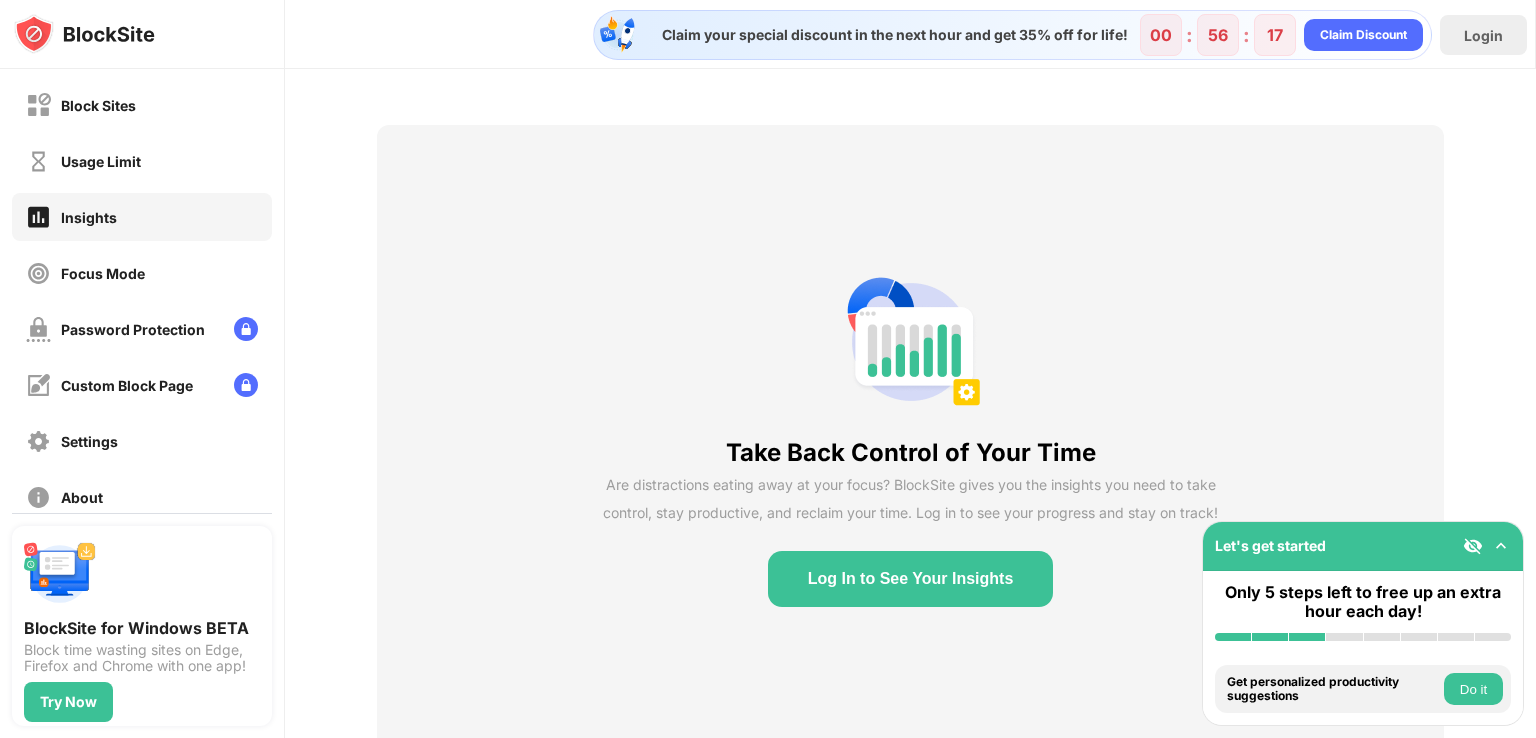 click on "Log In to See Your Insights" at bounding box center (911, 579) 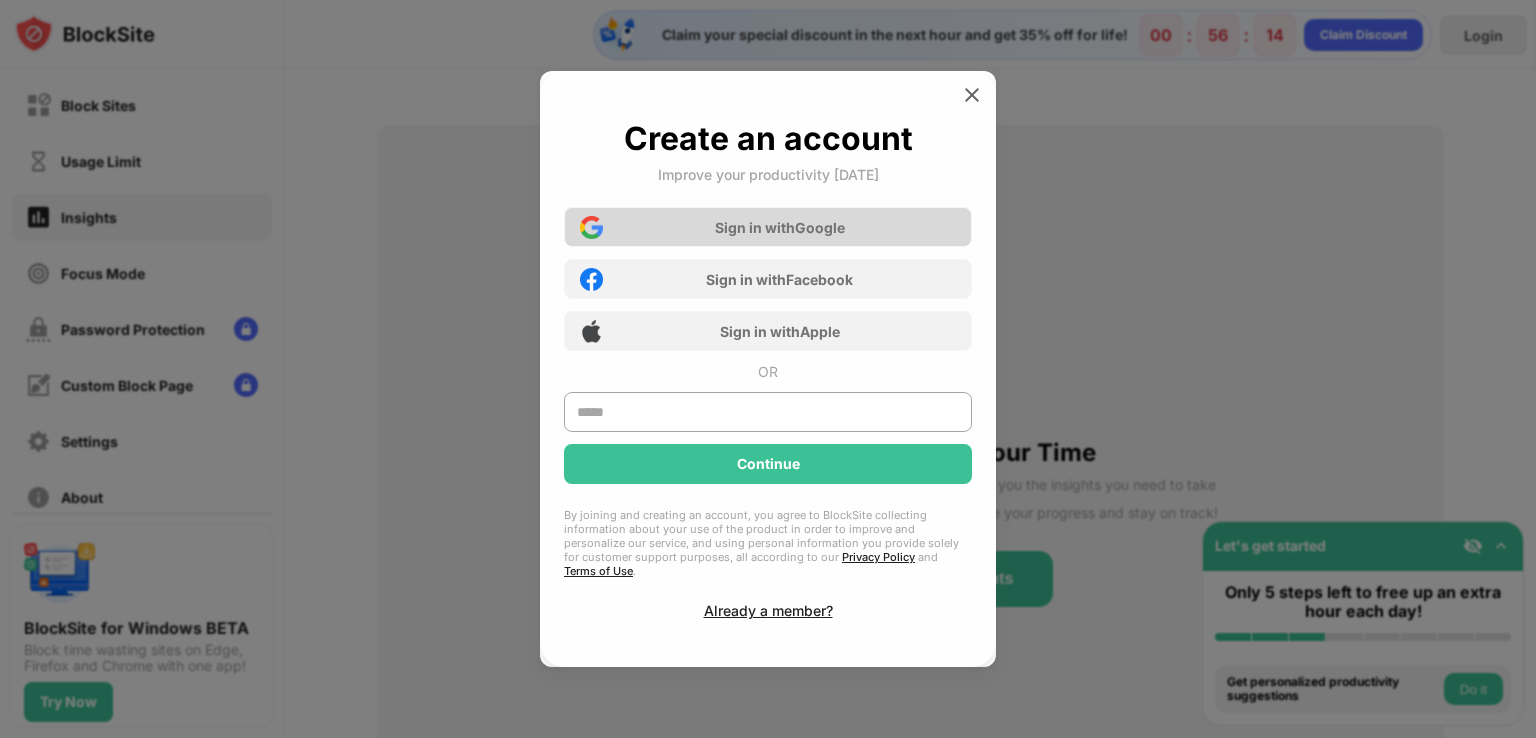 click on "Sign in with  Google" at bounding box center (780, 227) 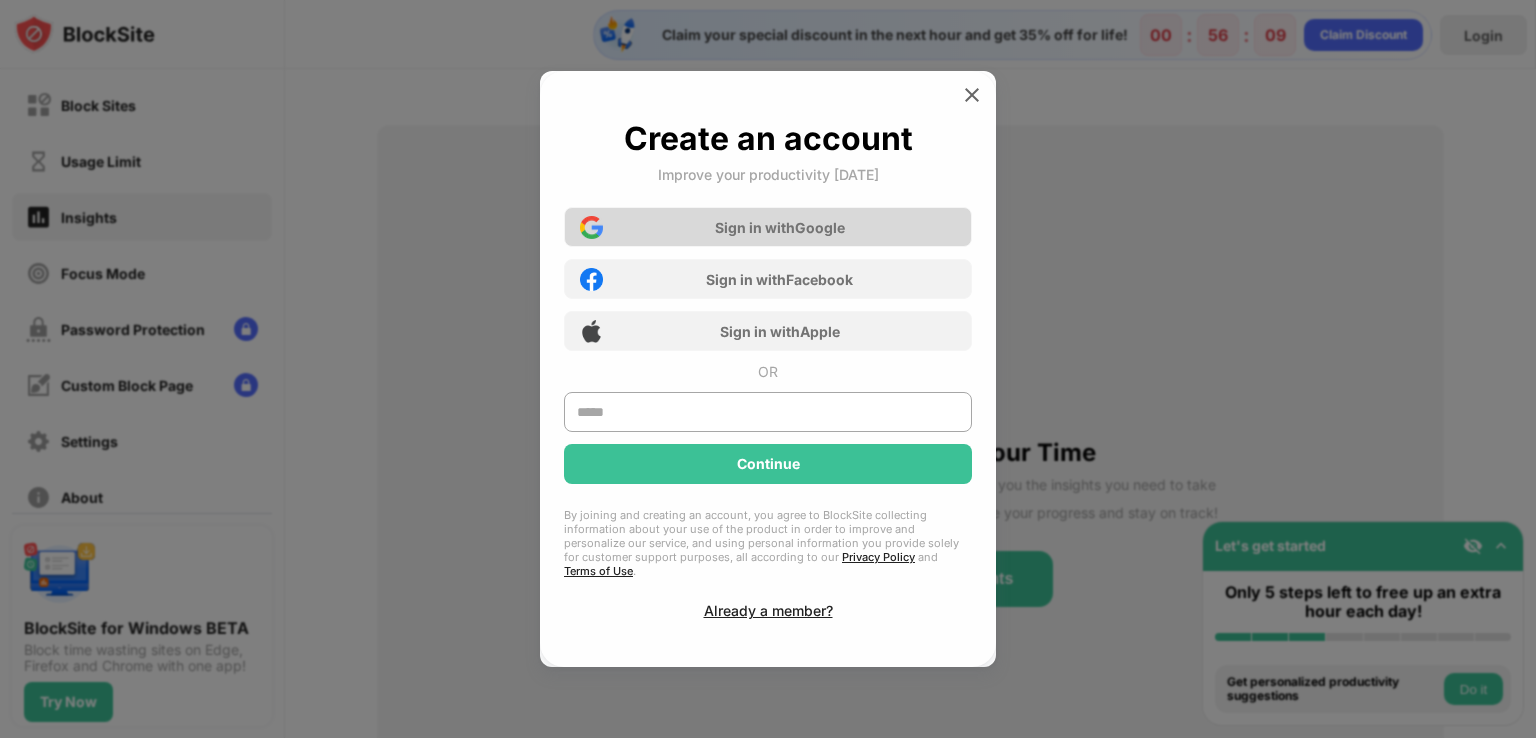 click on "Sign in with  Google" at bounding box center [780, 227] 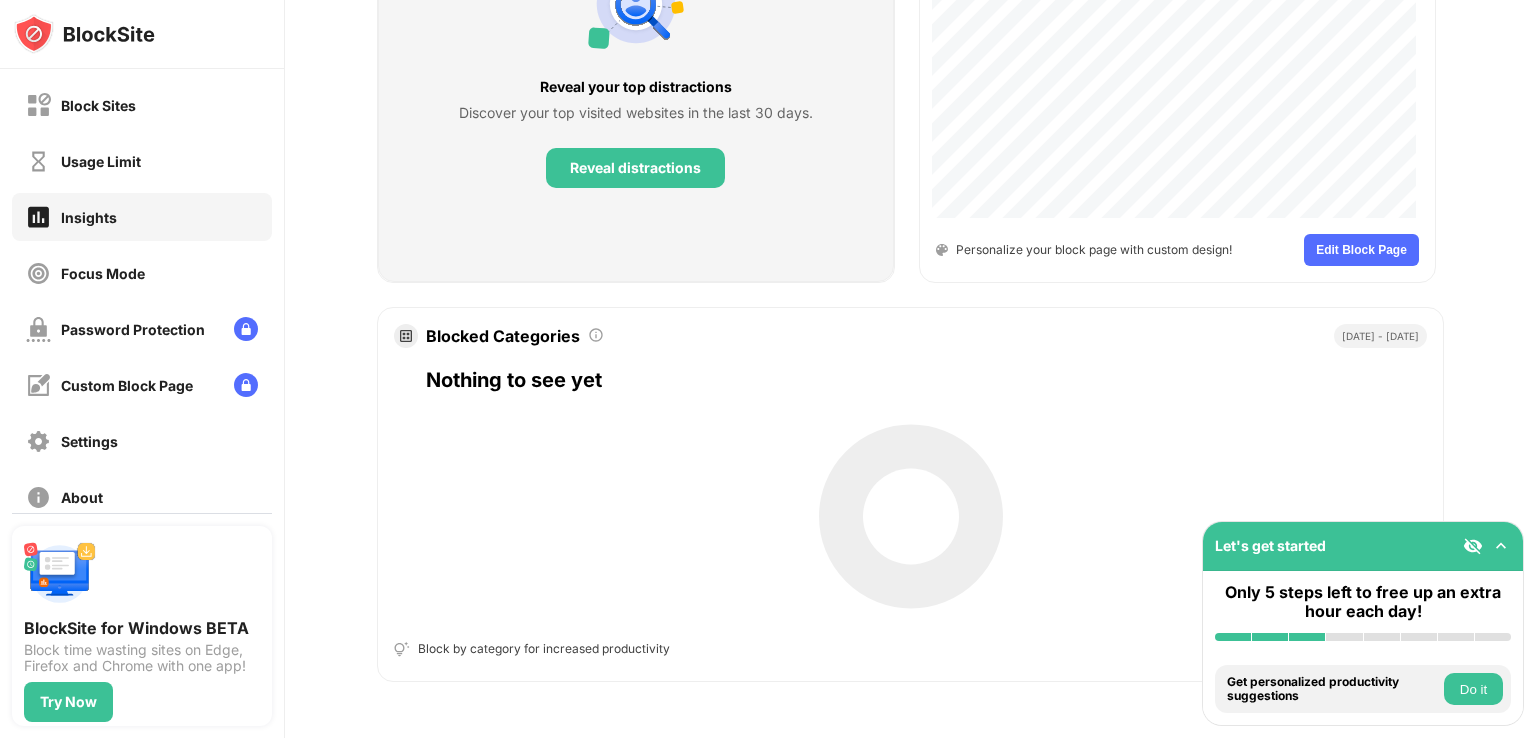 scroll, scrollTop: 0, scrollLeft: 15, axis: horizontal 